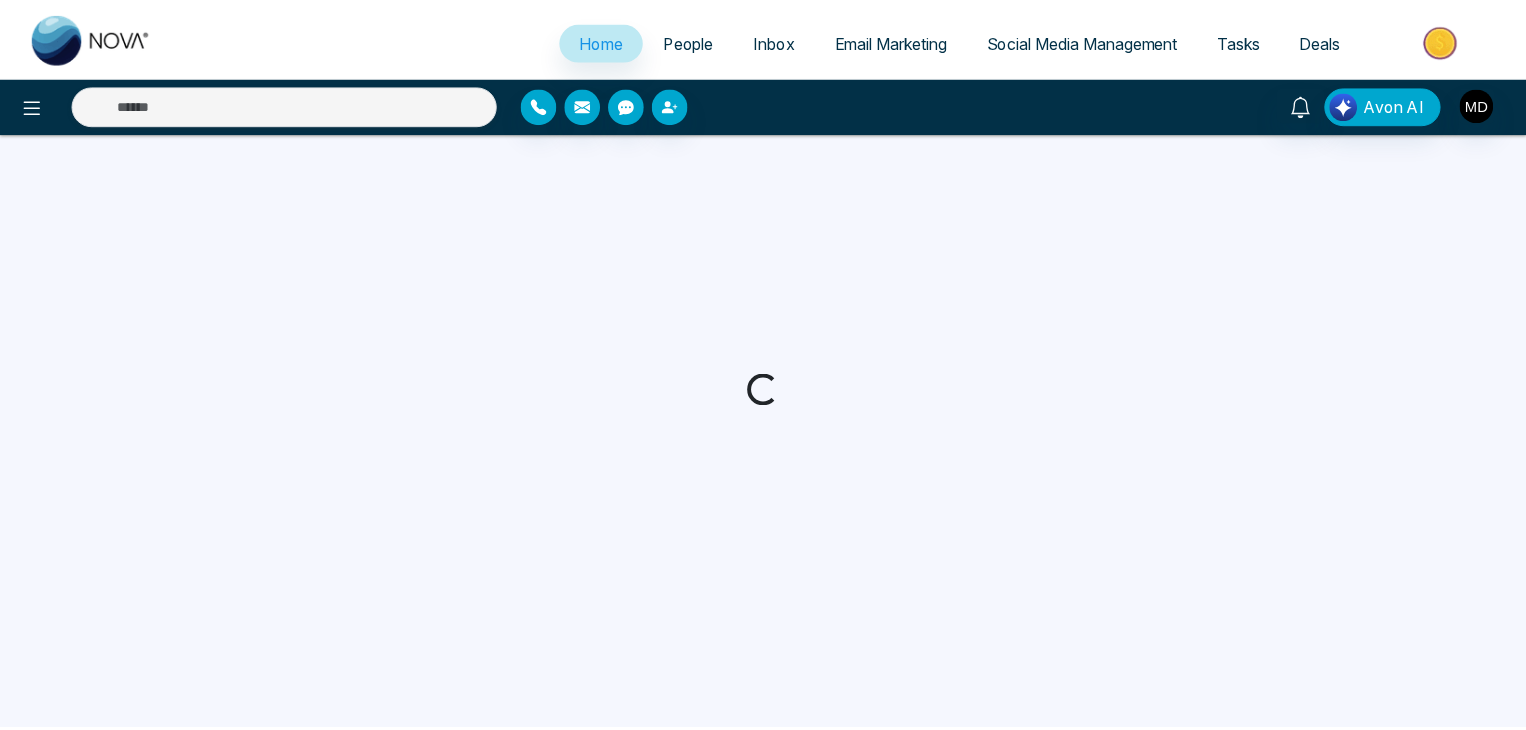 scroll, scrollTop: 0, scrollLeft: 0, axis: both 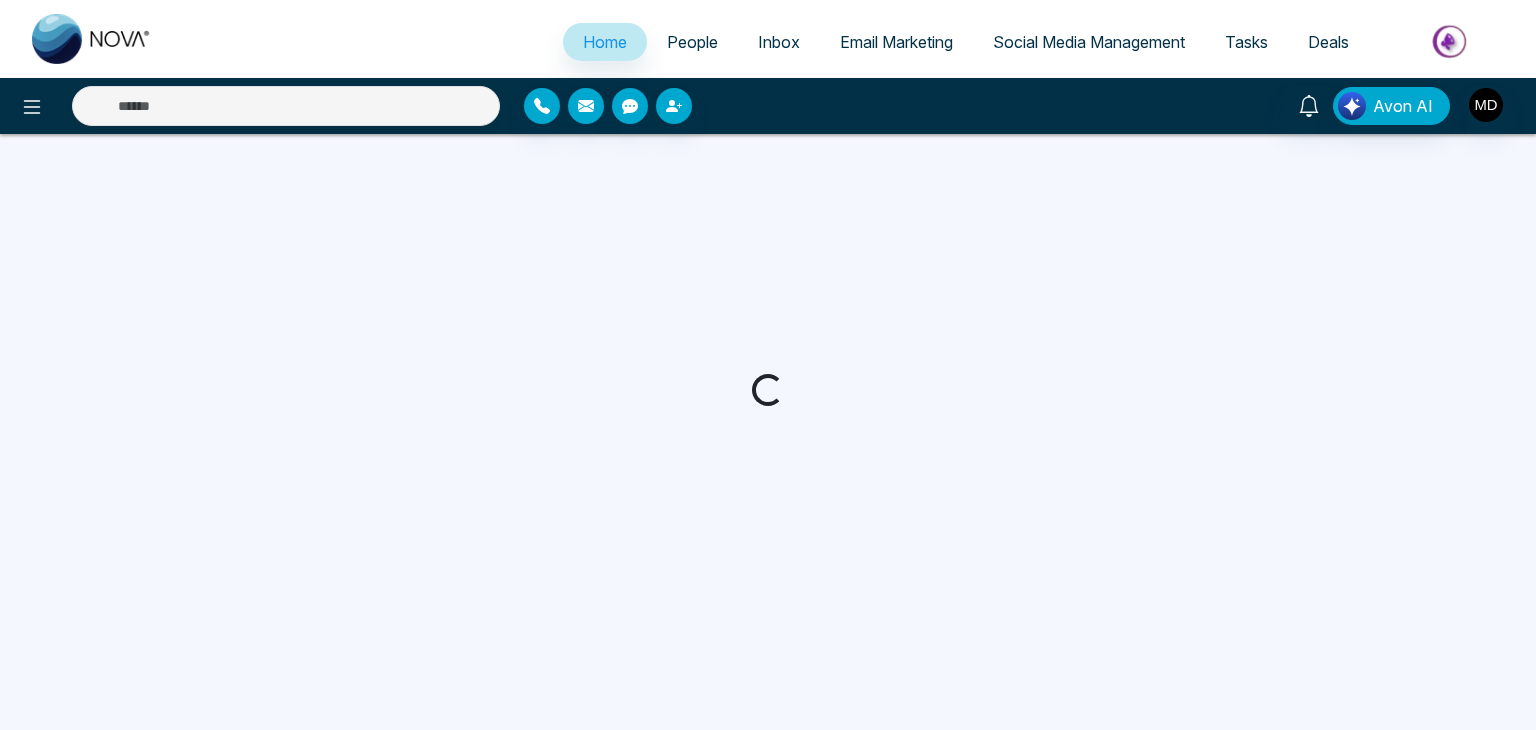 select on "*" 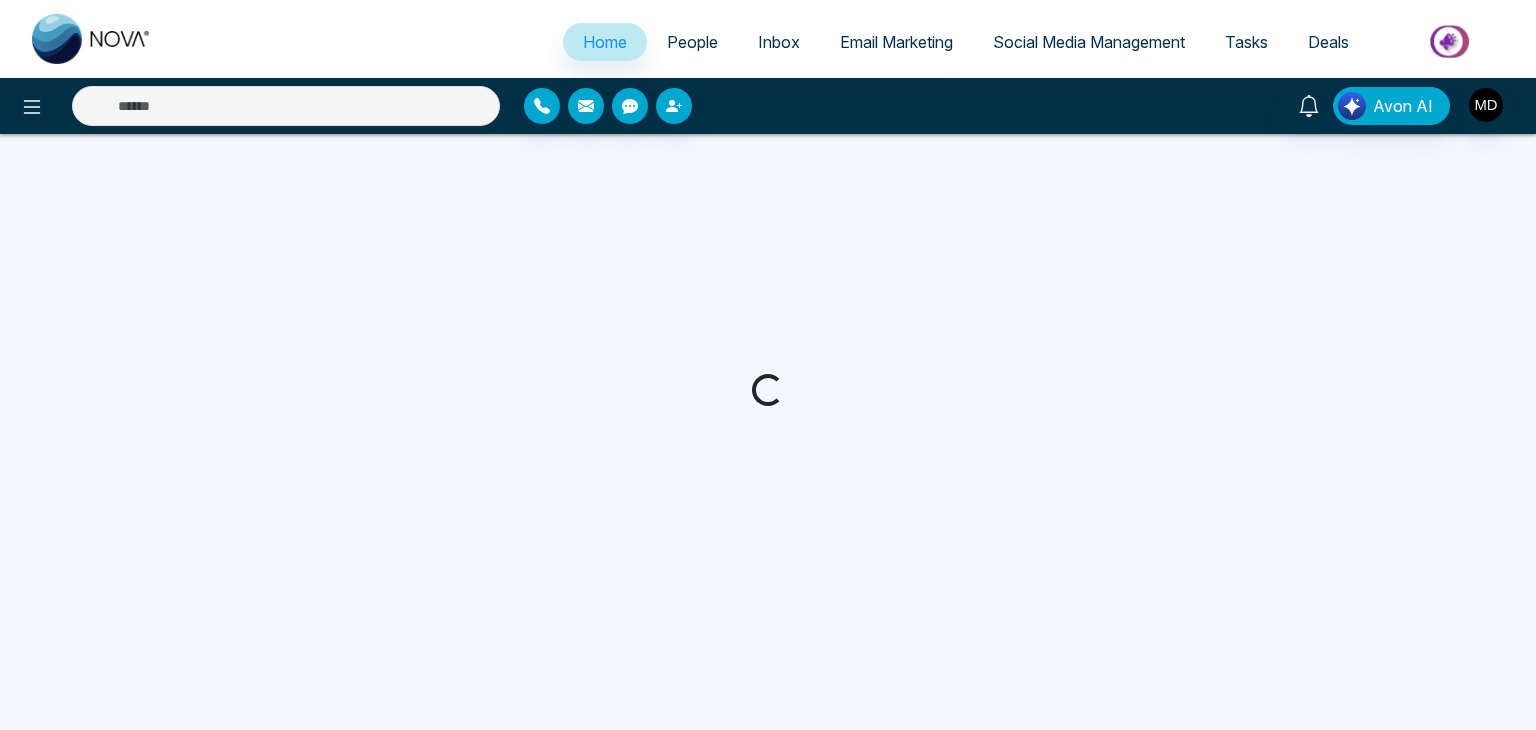 select on "*" 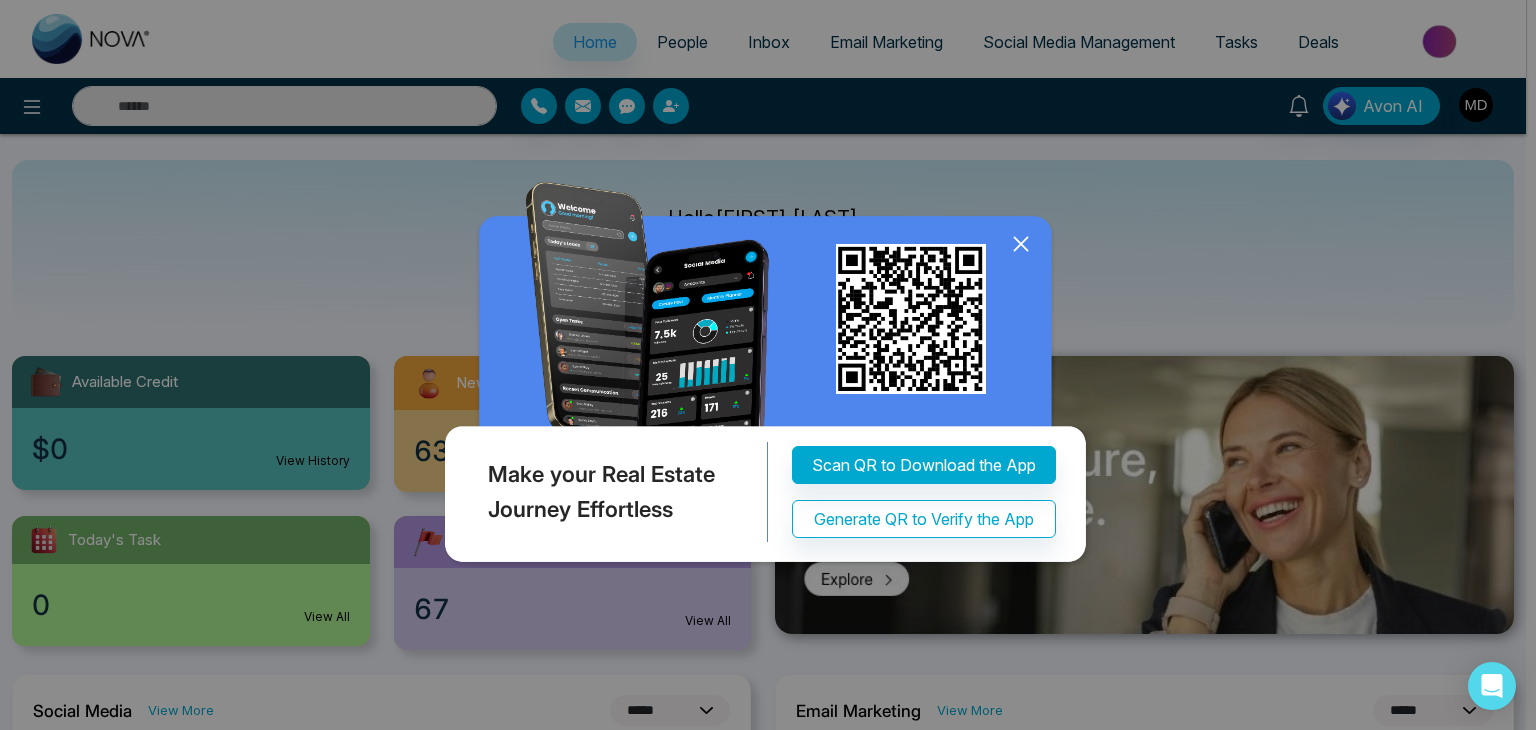 click 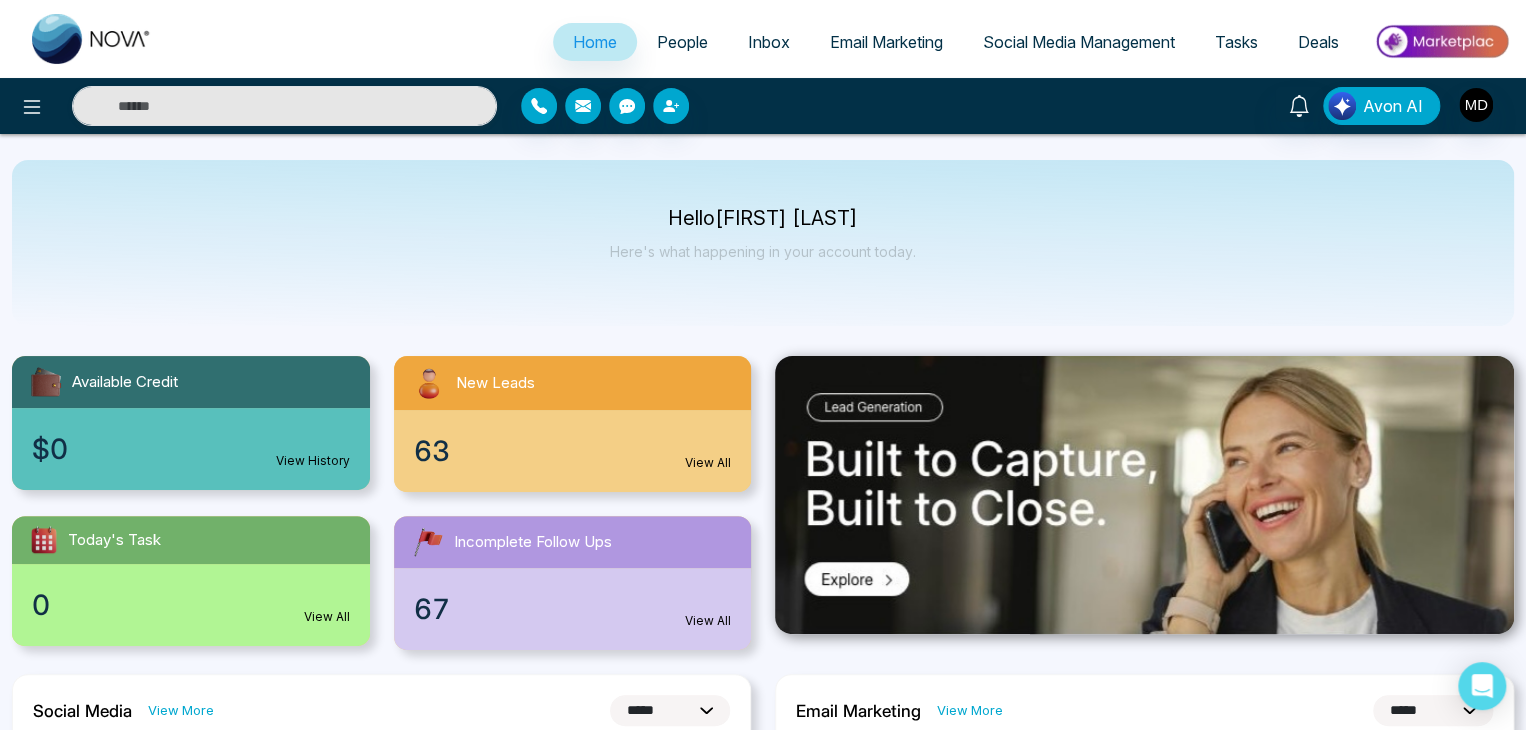 click on "People" at bounding box center (682, 42) 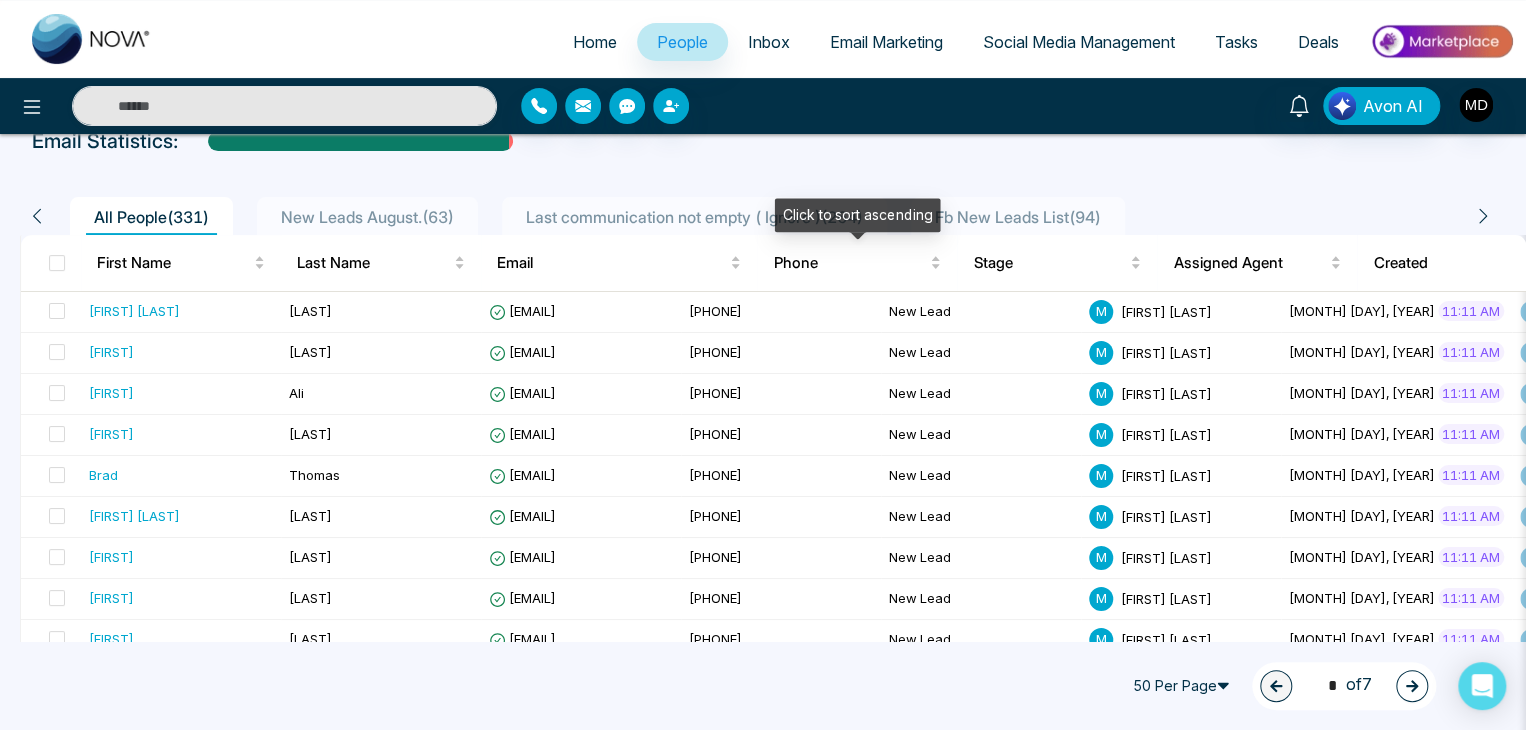 scroll, scrollTop: 132, scrollLeft: 0, axis: vertical 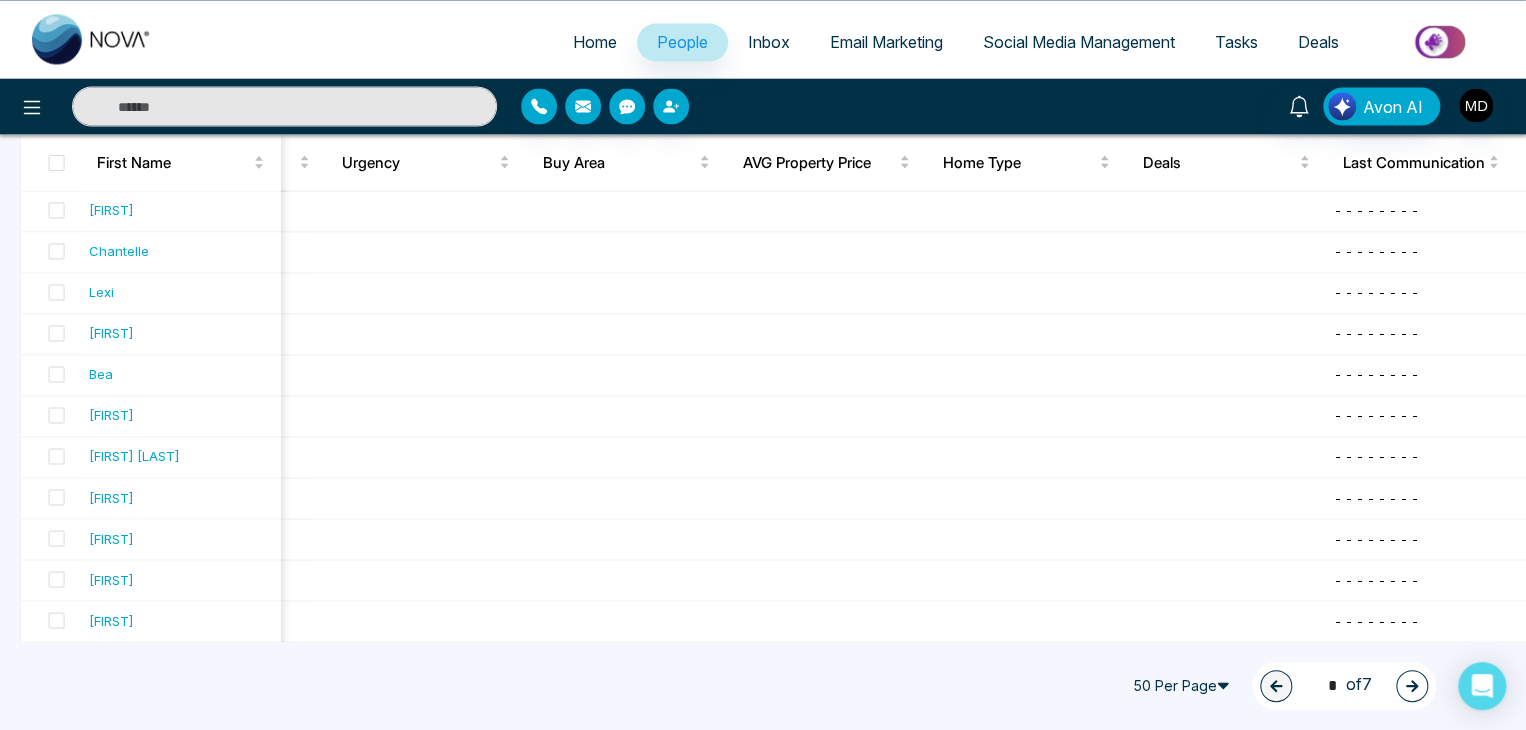 click 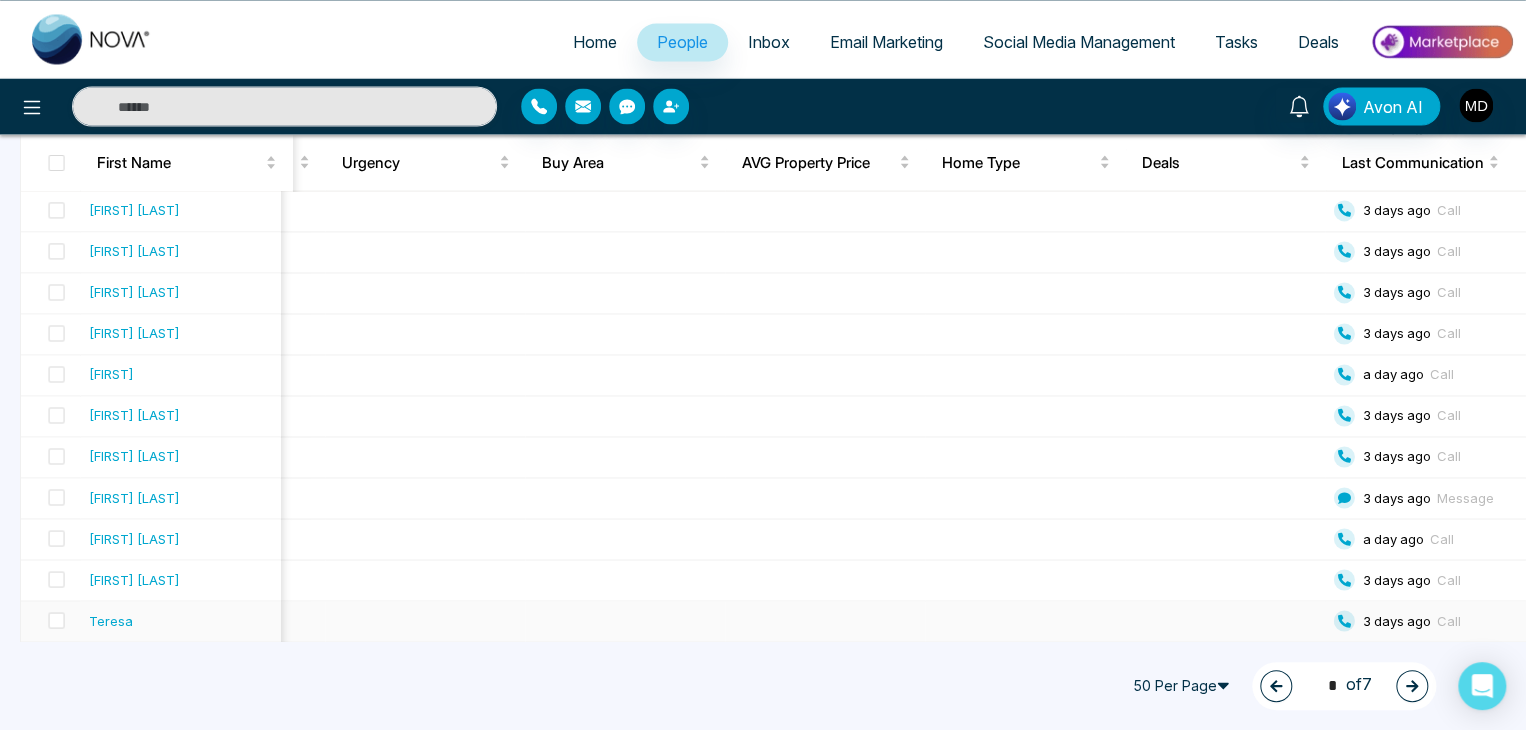 scroll, scrollTop: 0, scrollLeft: 2027, axis: horizontal 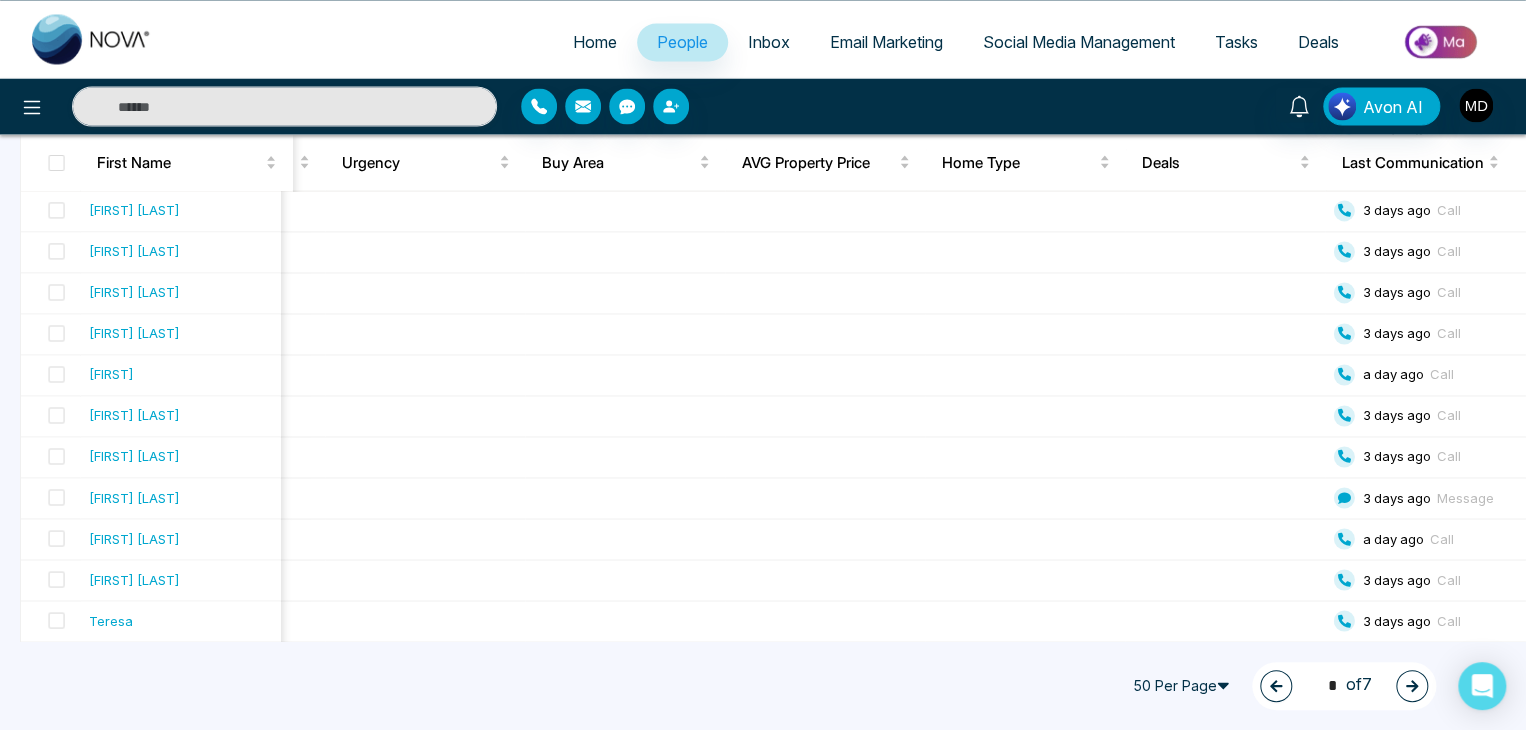 click at bounding box center [1412, 686] 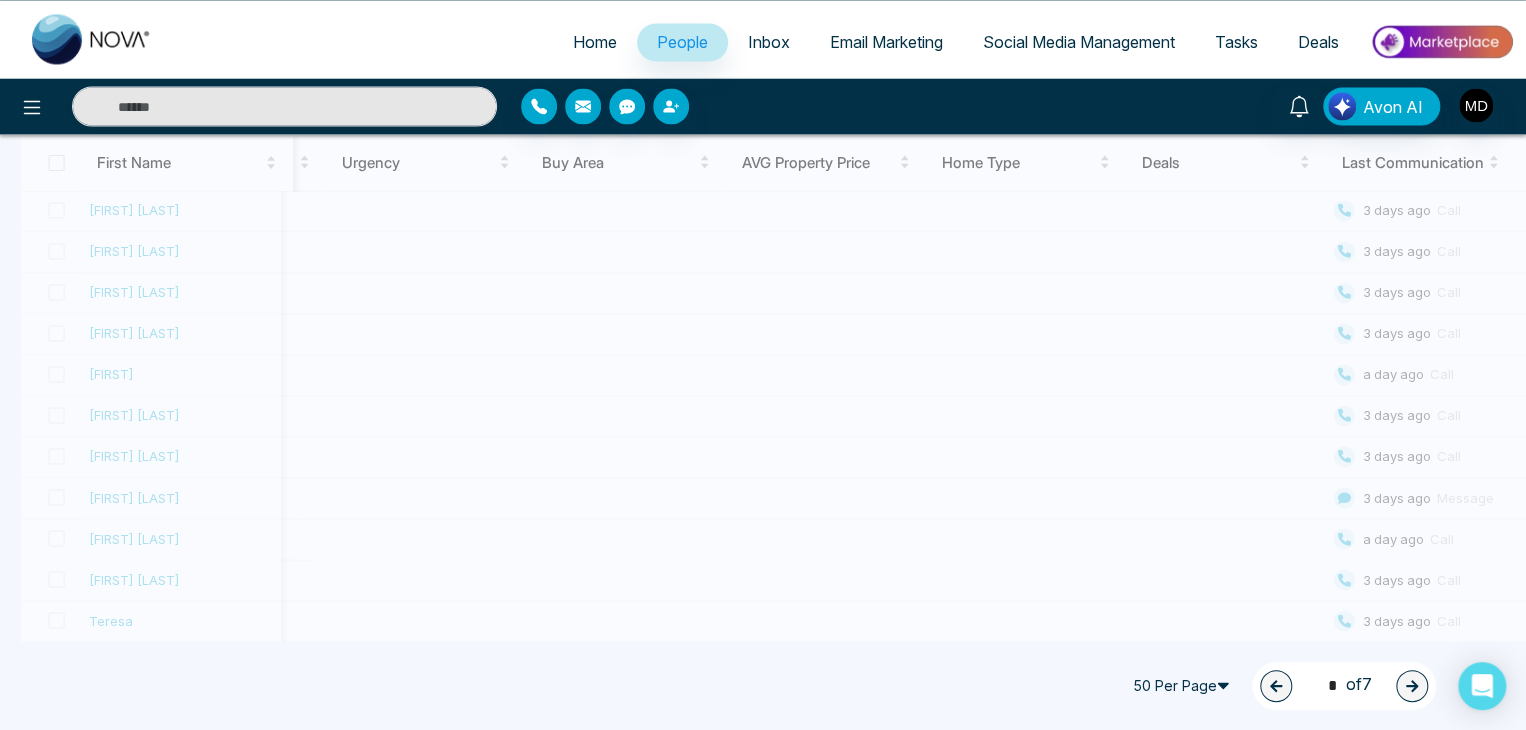 type on "*" 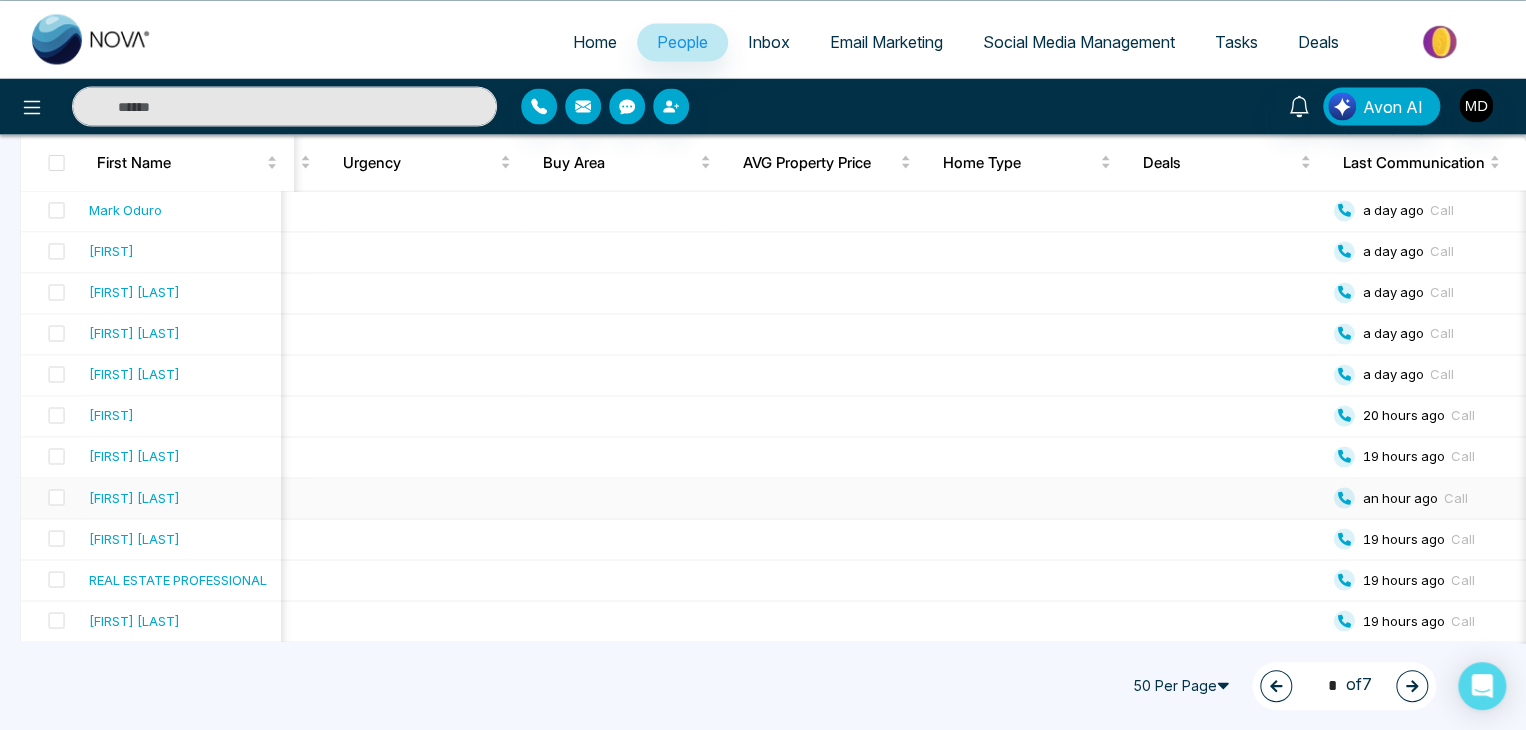 click at bounding box center (1226, 498) 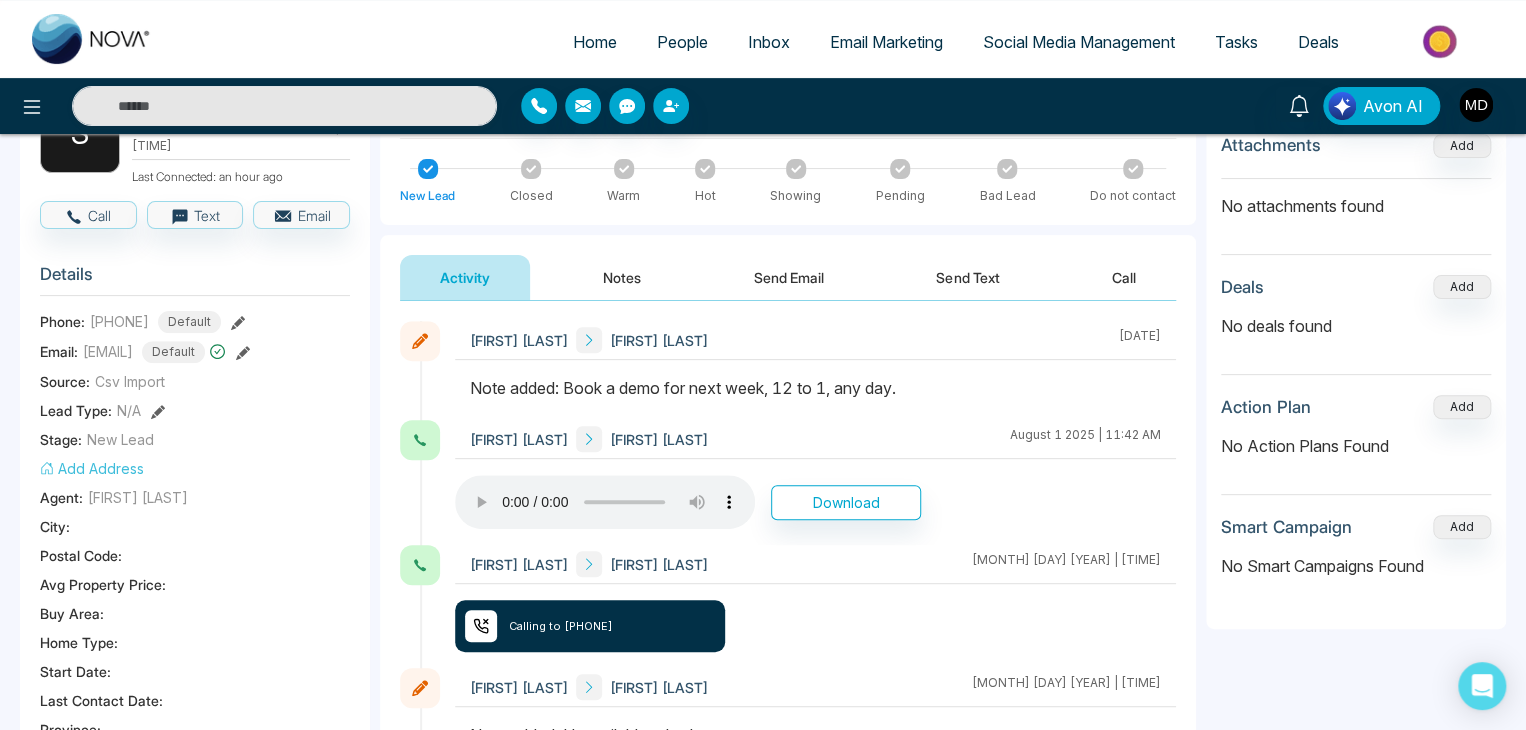 scroll, scrollTop: 160, scrollLeft: 0, axis: vertical 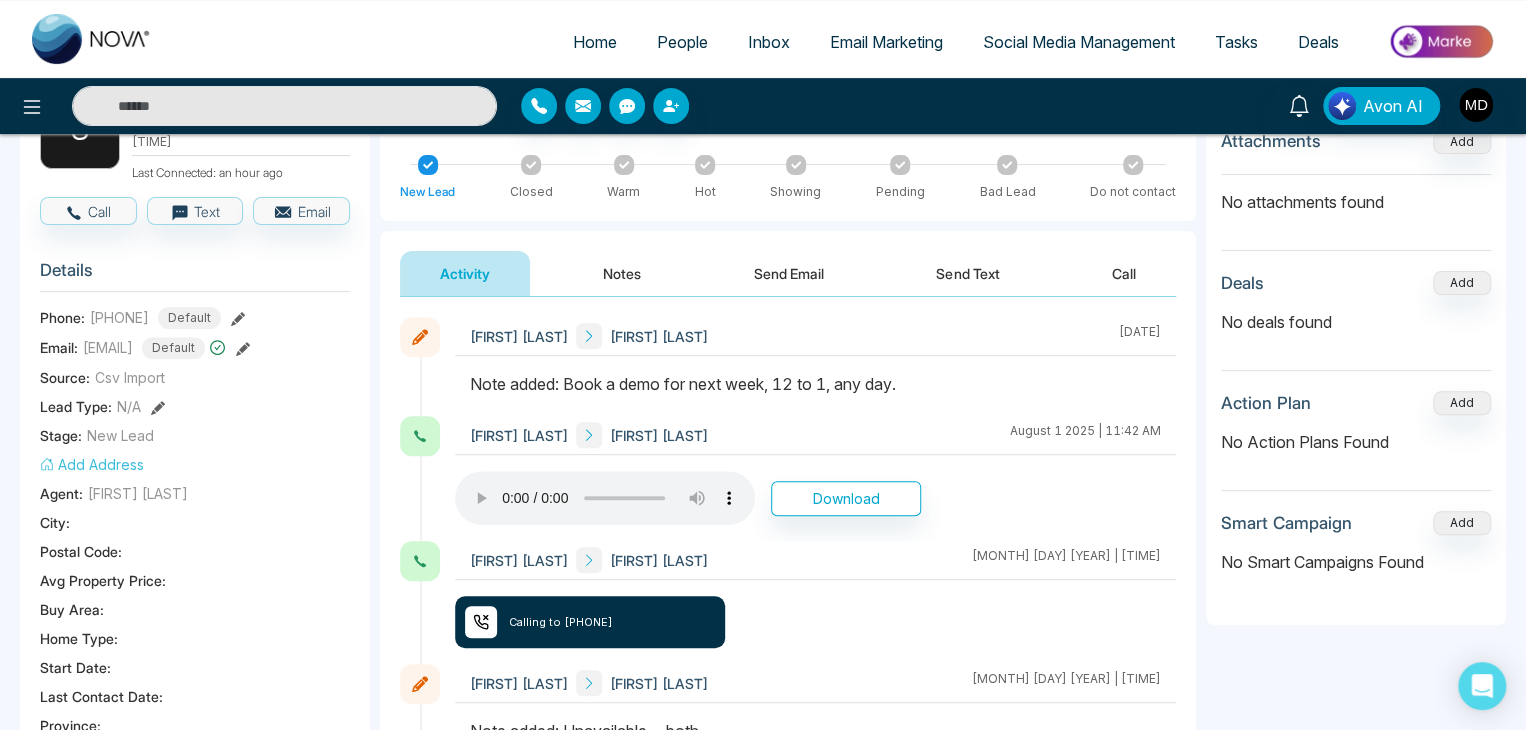 click on "Email Marketing" at bounding box center (886, 42) 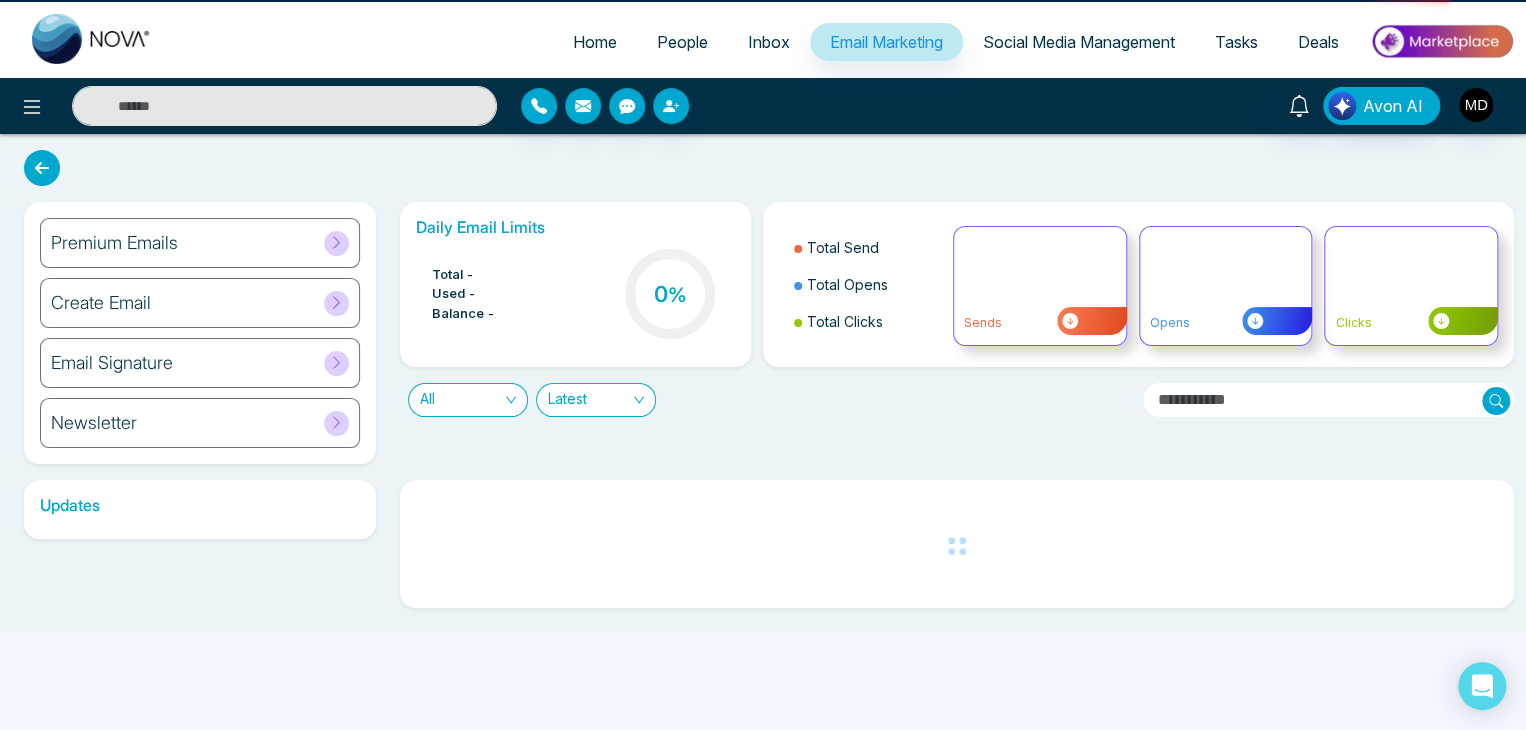 scroll, scrollTop: 0, scrollLeft: 0, axis: both 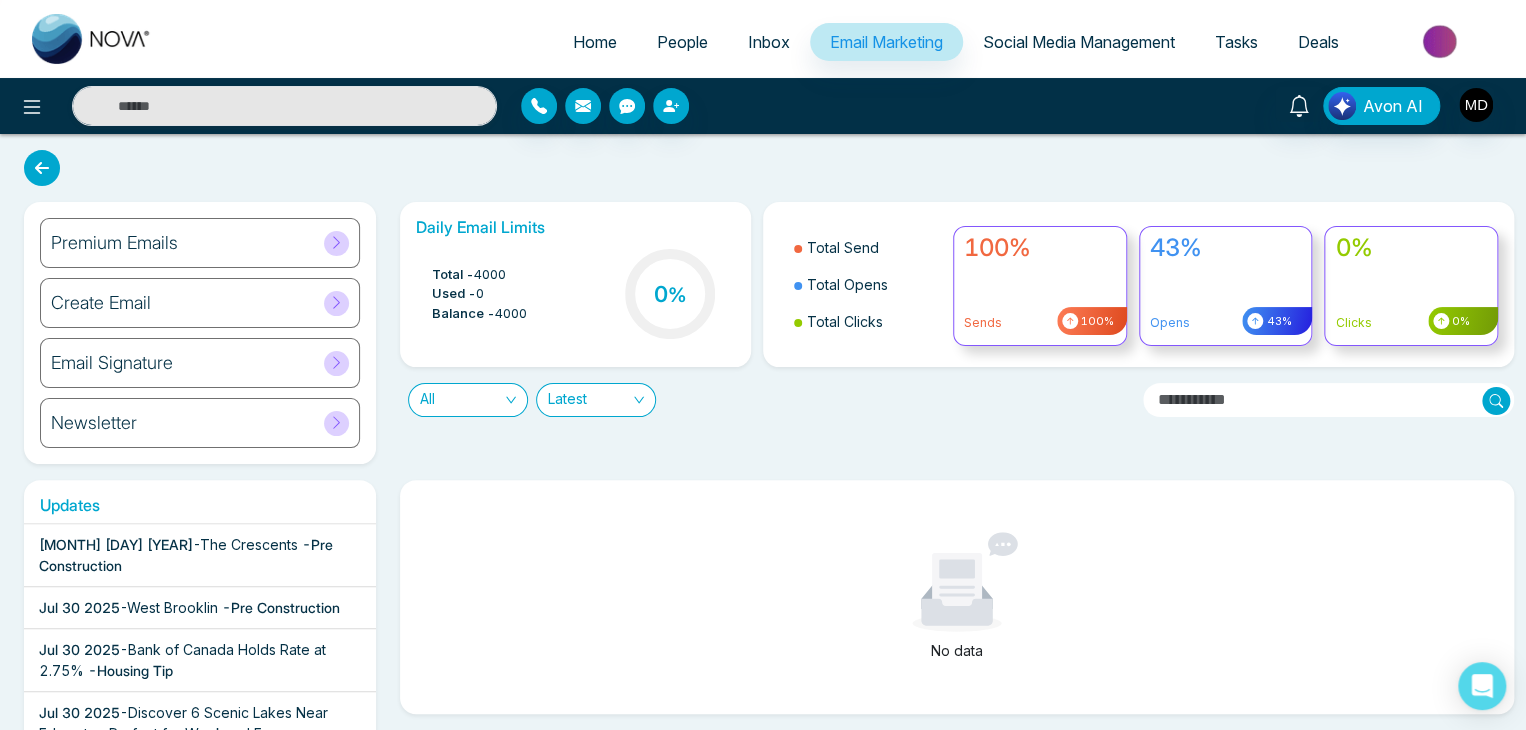 click on "Premium Emails" at bounding box center (200, 243) 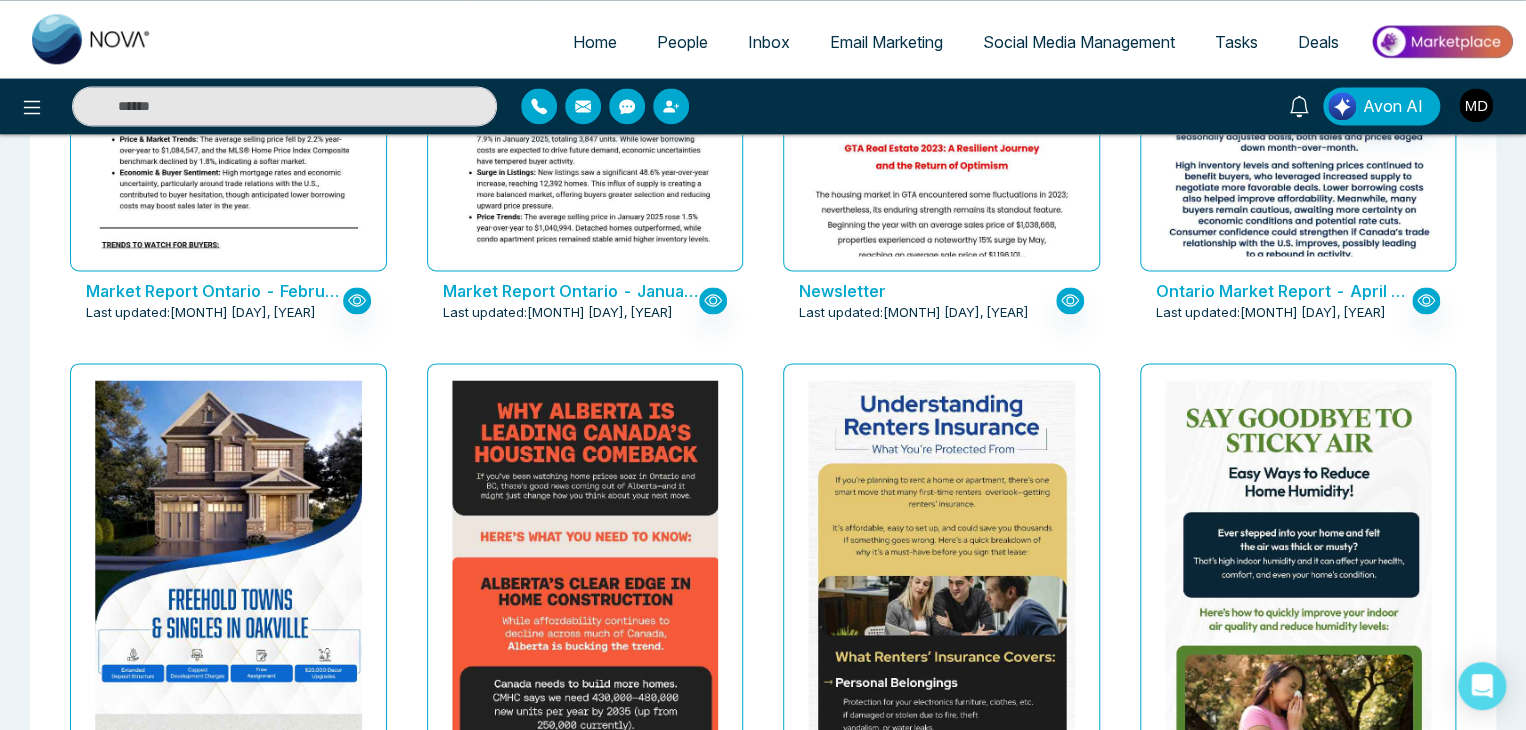 scroll, scrollTop: 1374, scrollLeft: 0, axis: vertical 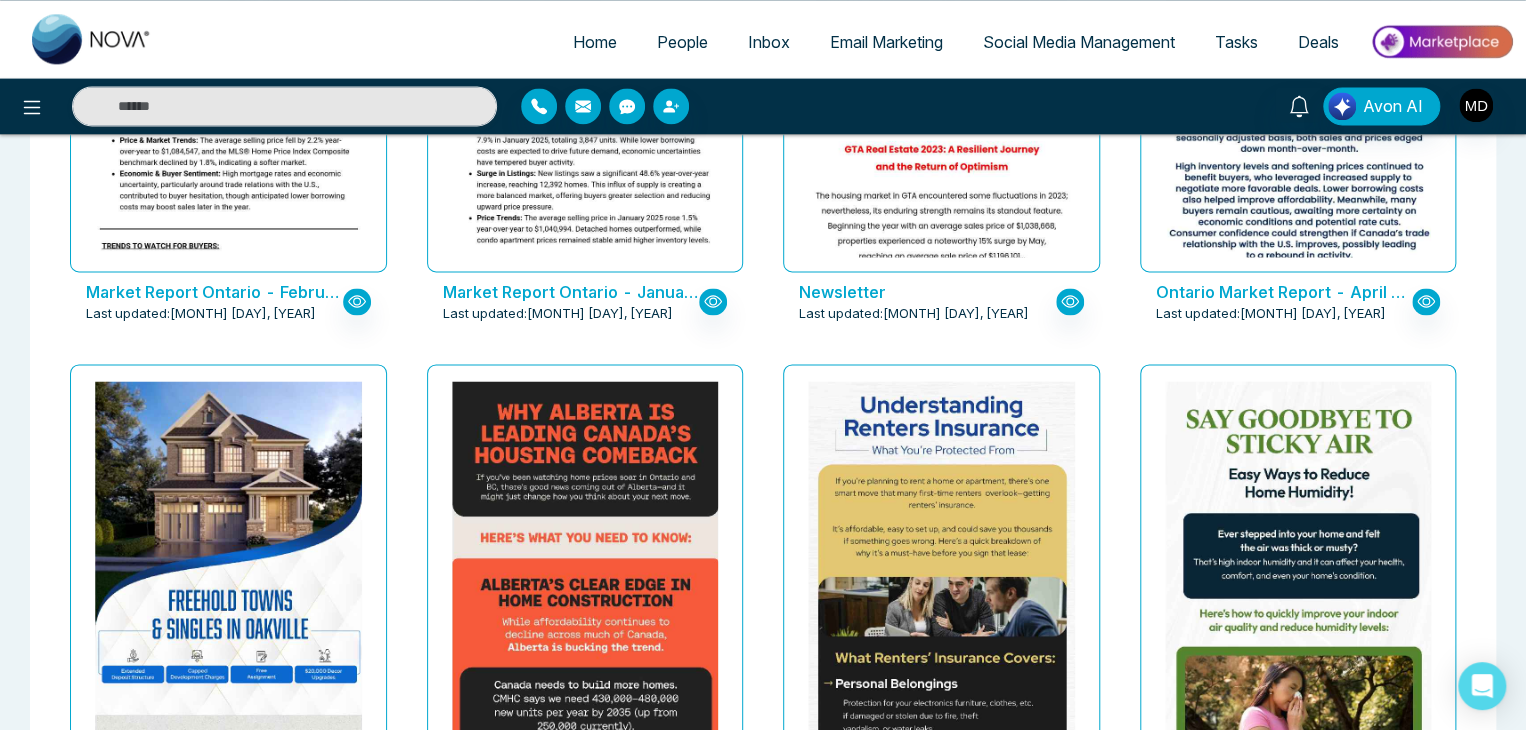 click on "People" at bounding box center (682, 42) 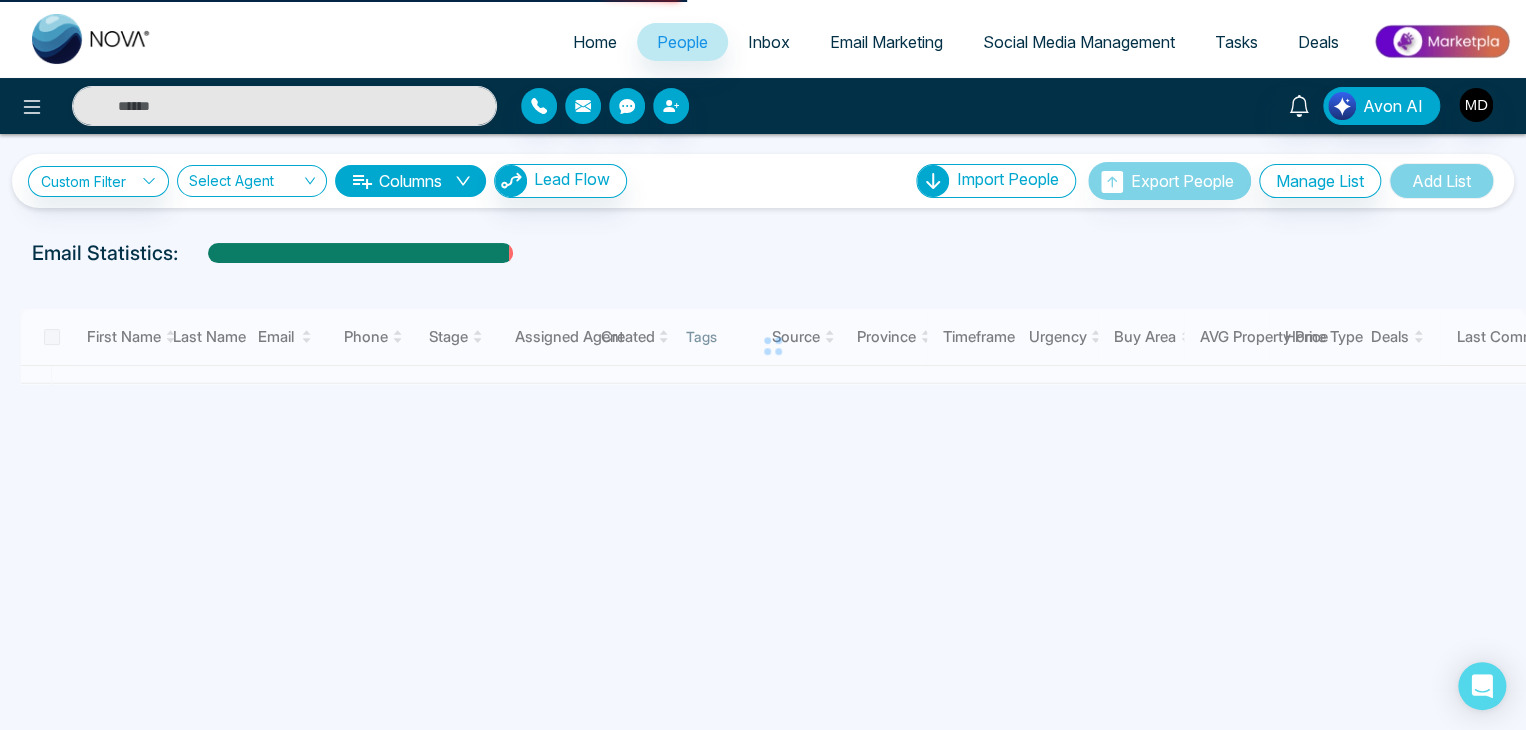 scroll, scrollTop: 0, scrollLeft: 0, axis: both 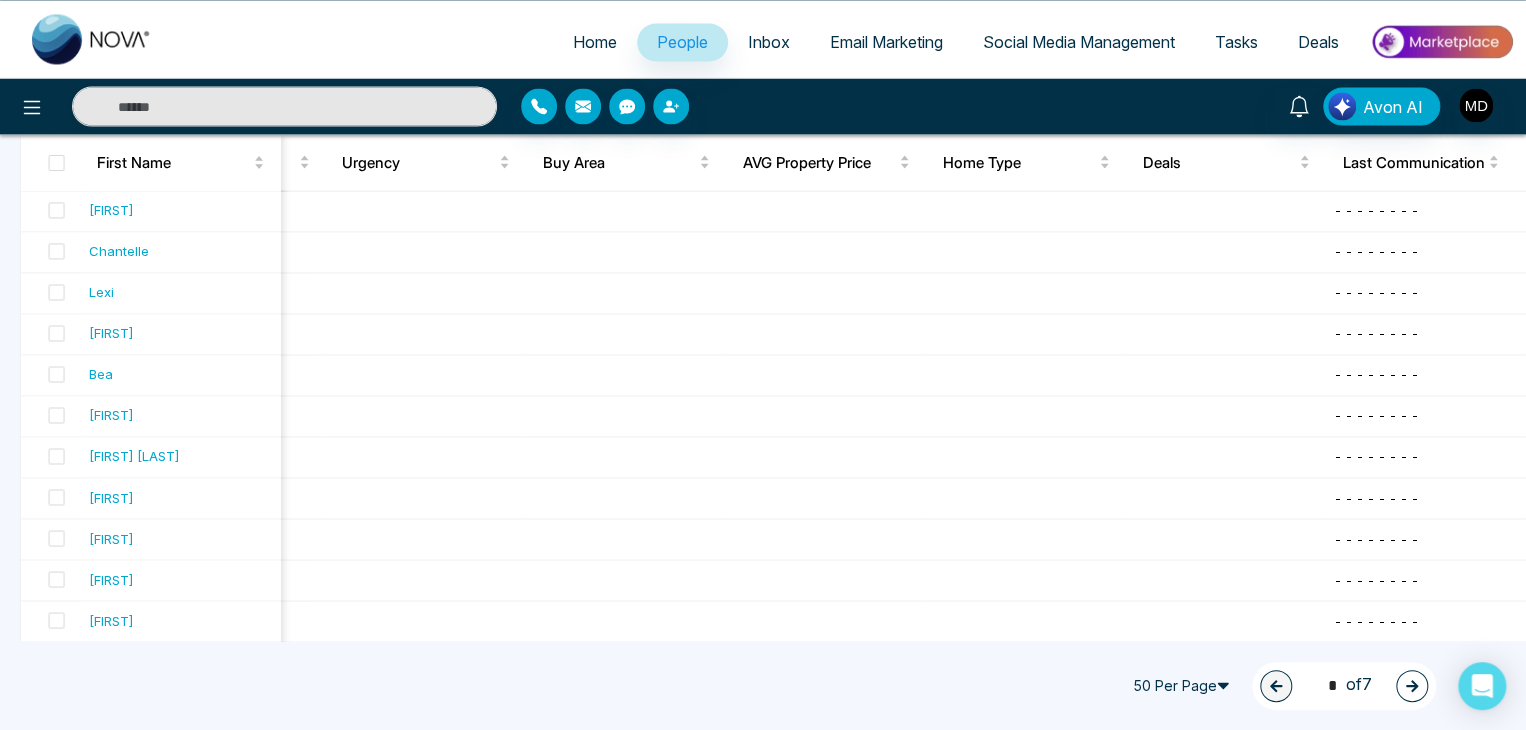 click 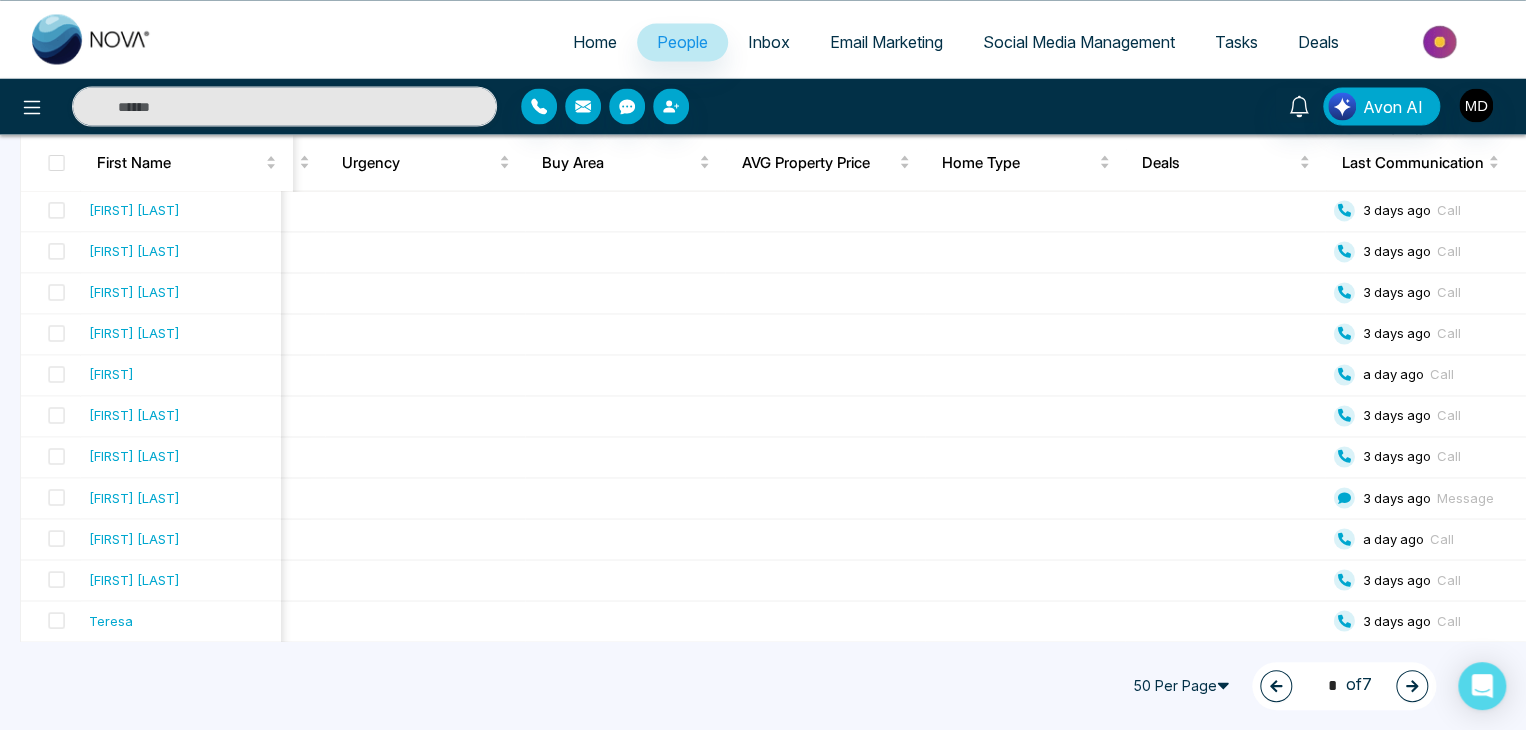 scroll, scrollTop: 0, scrollLeft: 2027, axis: horizontal 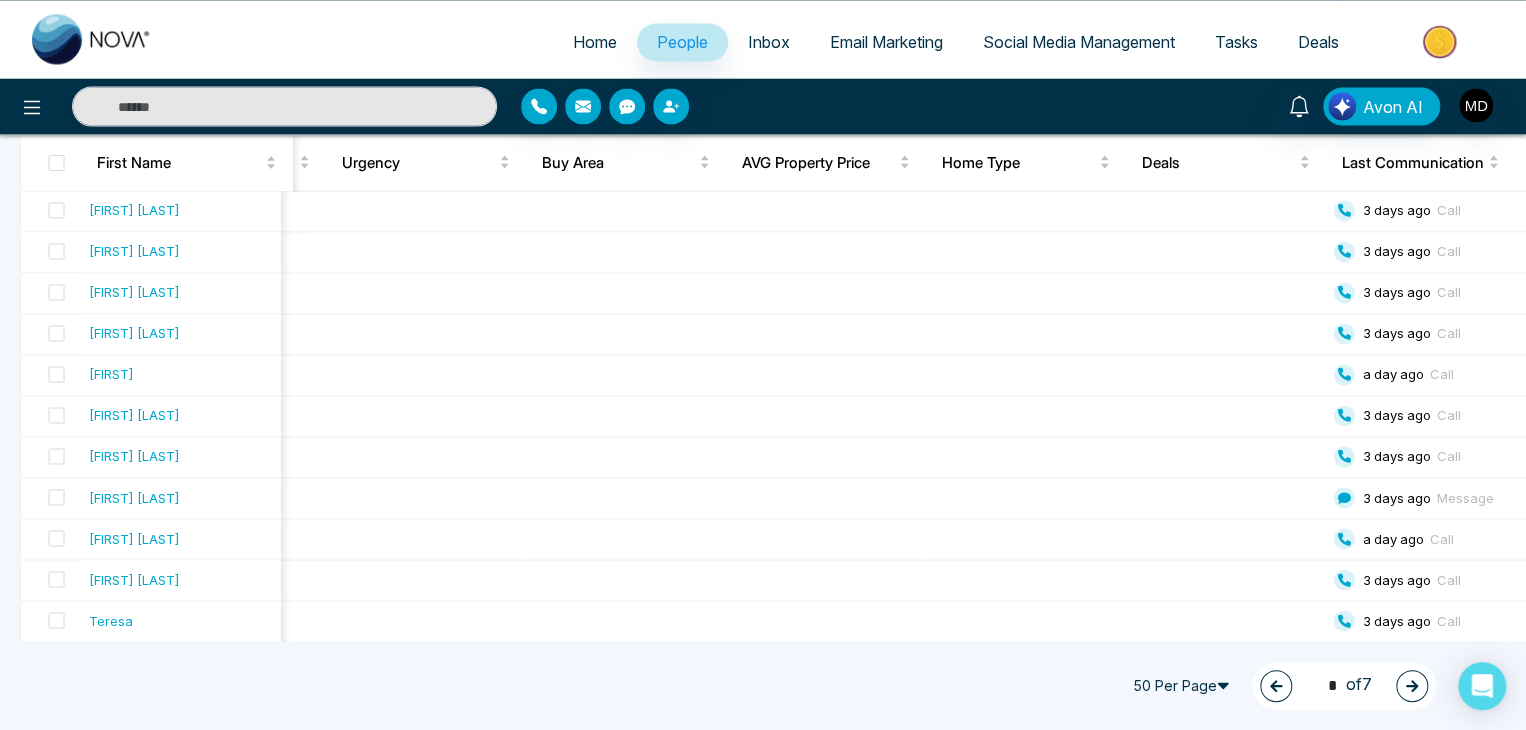 click 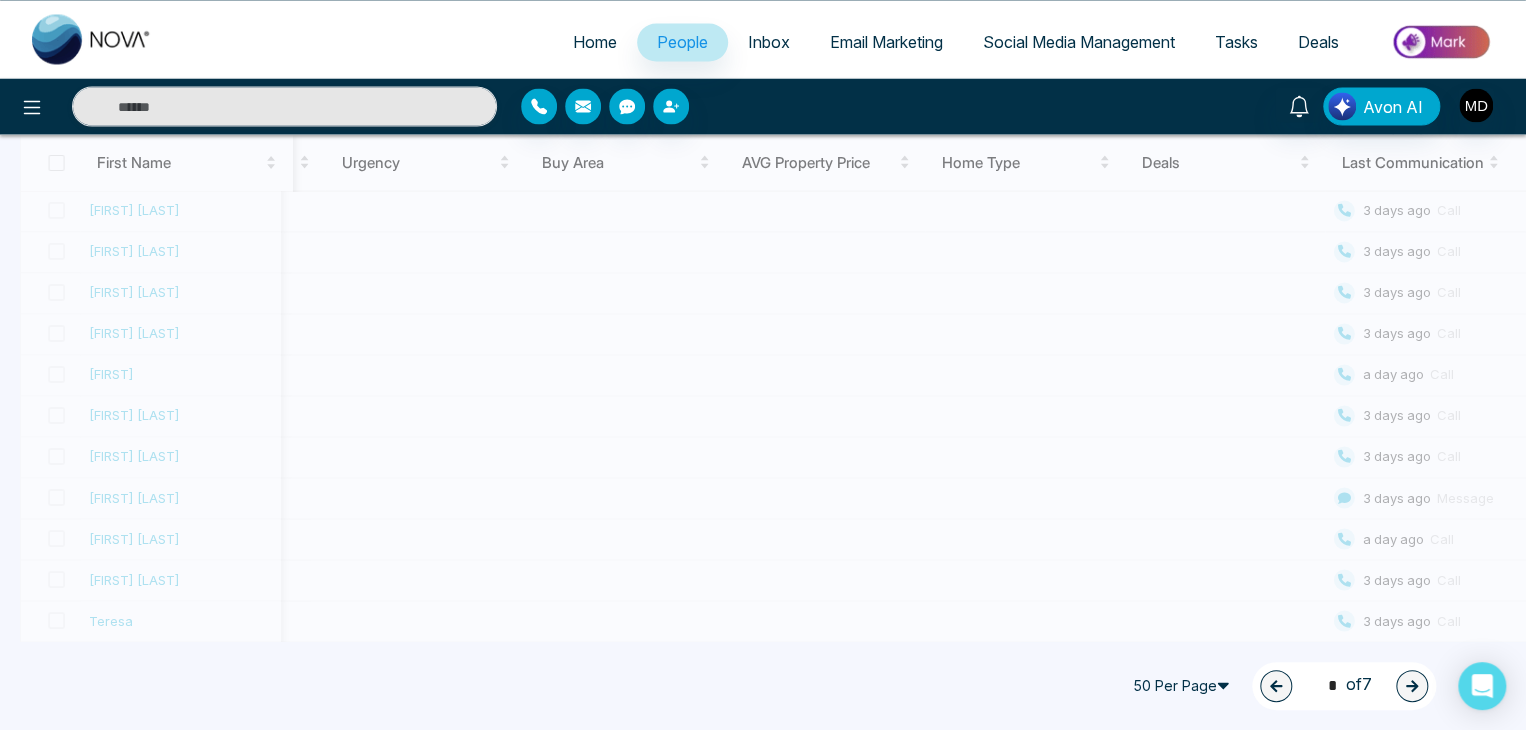 type on "*" 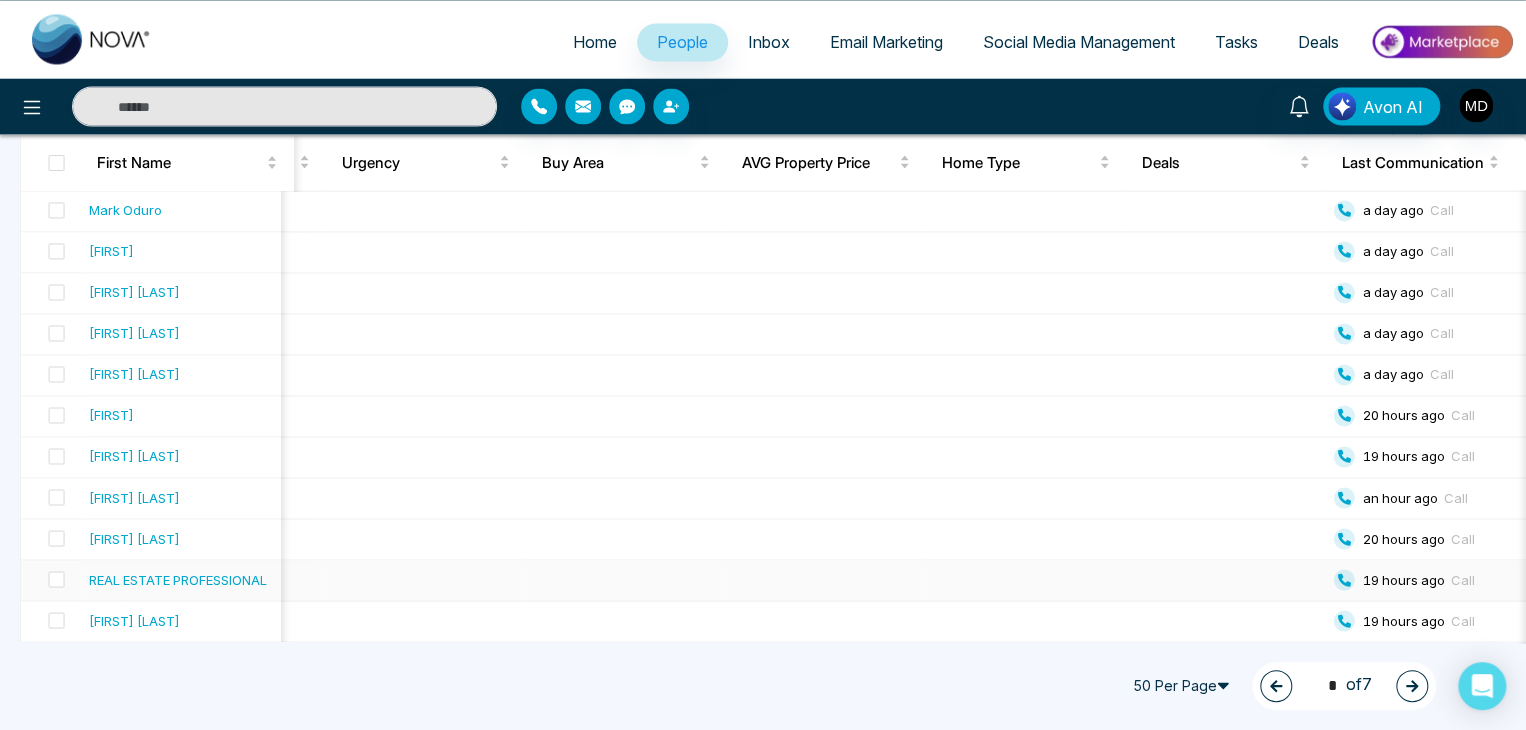 scroll, scrollTop: 0, scrollLeft: 2004, axis: horizontal 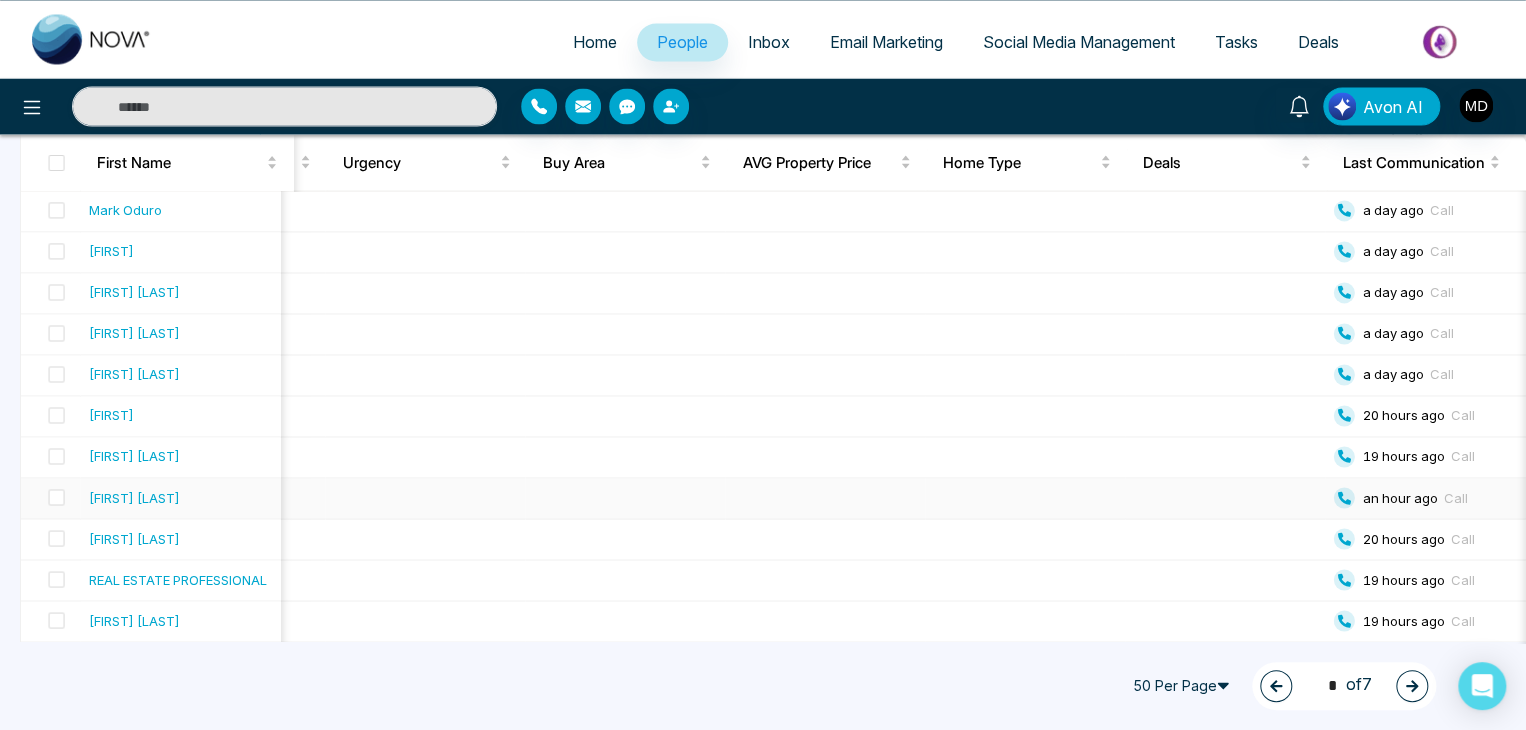 click on "an hour ago    Call" at bounding box center (1426, 498) 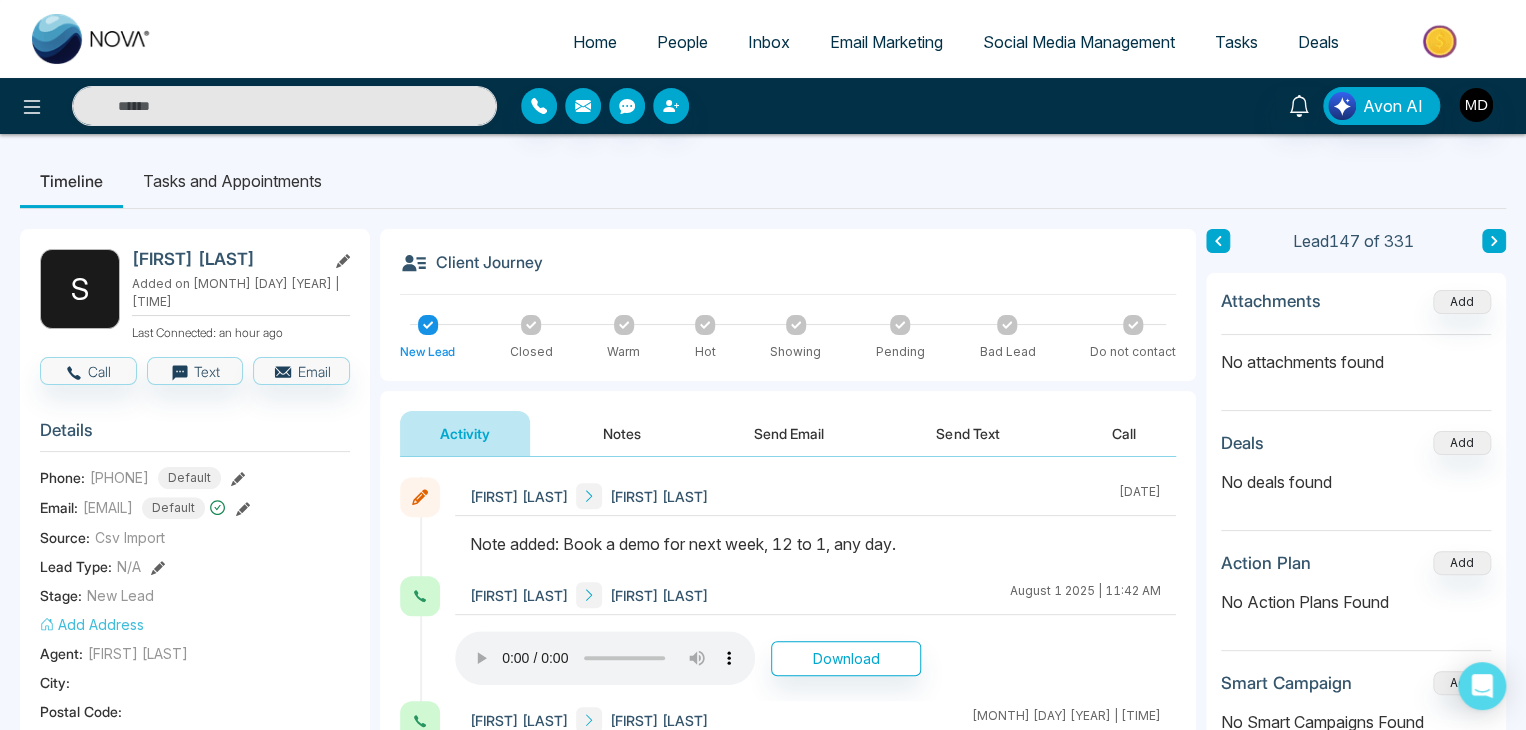 type 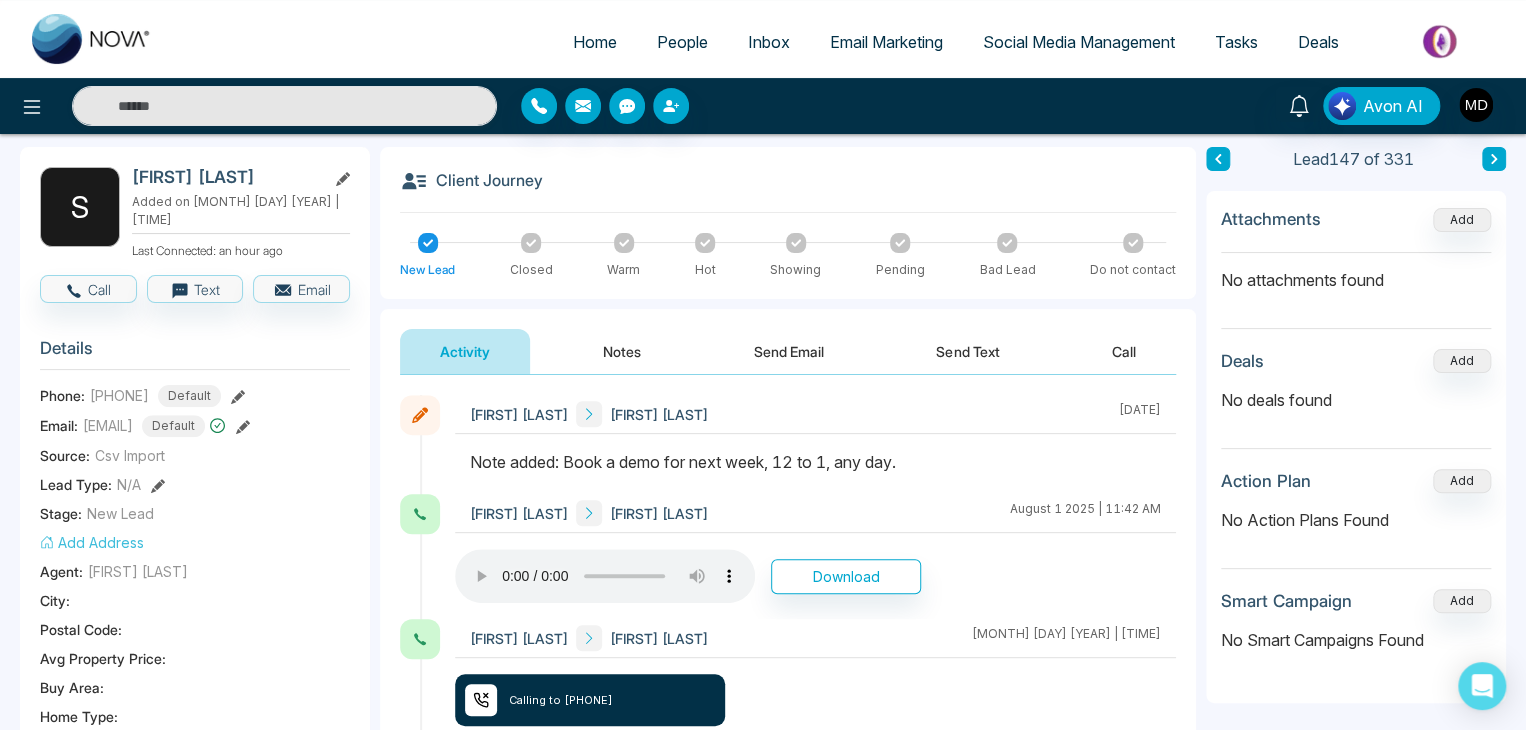 click on "[FIRST] [LAST]  Added on   [DATE] | [TIME] Last Connected:   an hour ago   Call   Text   Email Details Phone: [PHONE] Default Email: [EMAIL] Default Source: Csv Import Lead Type: N/A Stage: New Lead Add Address Agent: [NAME] City : Postal Code : Avg Property Price : Buy Area : Home Type : Start Date : Last Contact Date : Province : Timezone : Urgency : Tags FB New Leads   × Is this lead a Realtor? Lead Summary 3 Calls 0 Texts 0 Emails Social Profile   Not found Not found Not found Custom Lead Data Delete lead   Client Journey New Lead Closed Warm Hot Showing Pending Bad Lead Do not contact Activity Notes Send Email Send Text Call [NAME] [LAST] [DATE] | [TIME] [NAME] [LAST] [DATE] | [TIME] Download [LAST] [NAME] [DATE] | [TIME] Calling to [PHONE] [NAME] [LAST] [DATE] | [TIME] [NAME] [LAST] [DATE] | [TIME] Download Nova AI : Email Generator    Nova AI Email Generator Your tone ***" at bounding box center [763, 848] 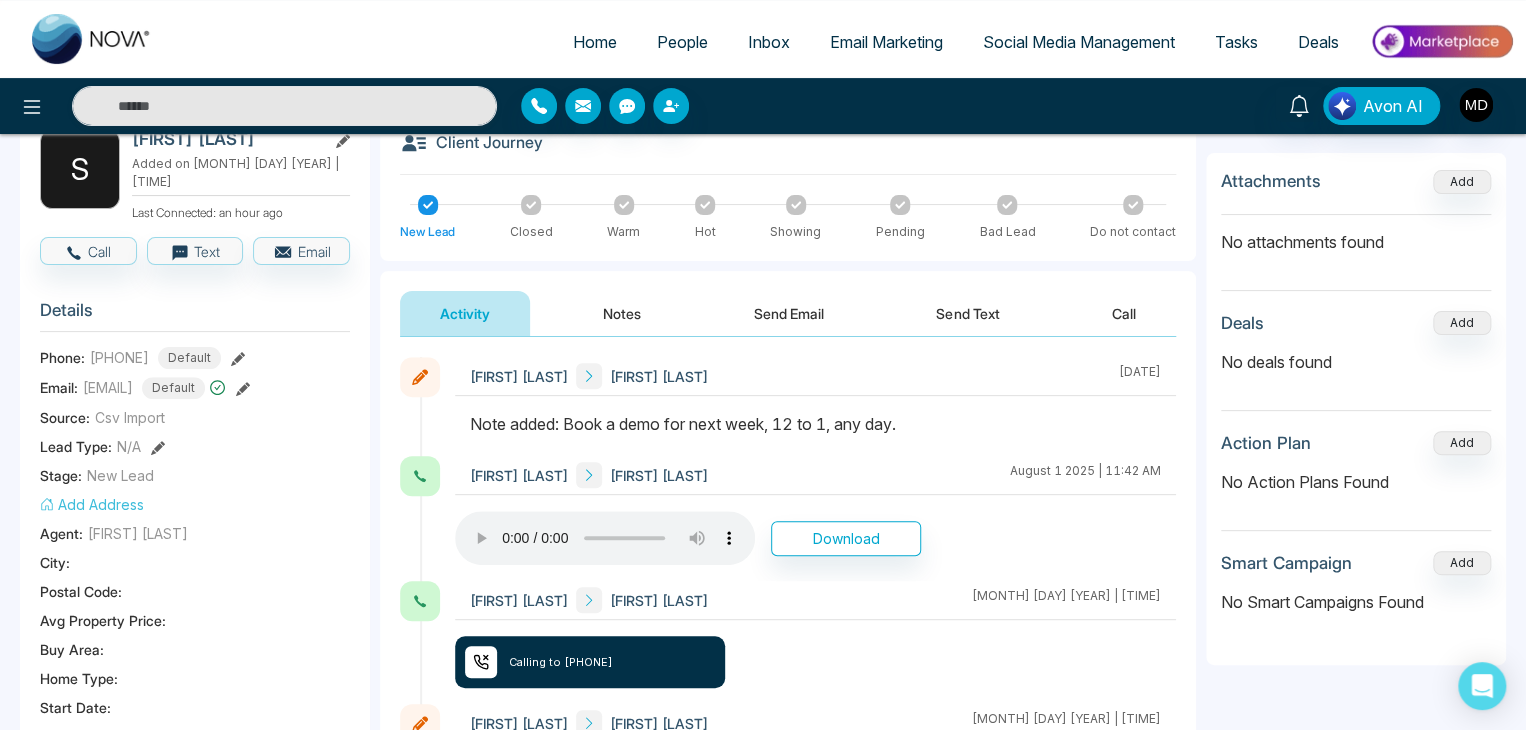 click on "[FIRST] [LAST] [MONTH] [DAY] [YEAR] | [TIME] [FIRST] [LAST] [MONTH] [DAY] [YEAR] | [TIME] Download [FIRST] [LAST] [MONTH] [DAY] [YEAR] | [TIME] Calling to [PHONE] [FIRST] [LAST] [MONTH] [DAY] [YEAR] | [TIME] [FIRST] [LAST] [MONTH] [DAY] [YEAR] | [TIME] Download" at bounding box center [788, 642] 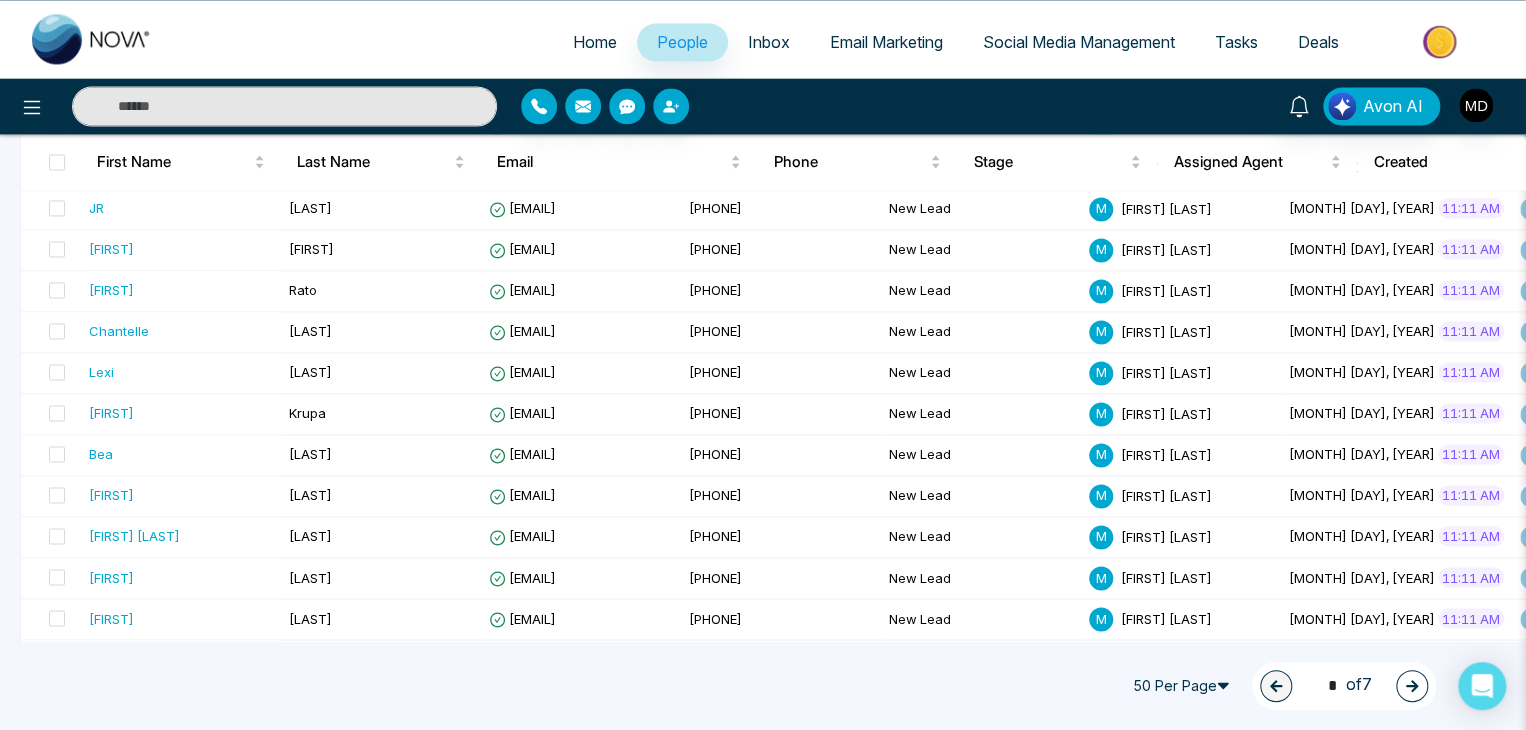 scroll, scrollTop: 1812, scrollLeft: 0, axis: vertical 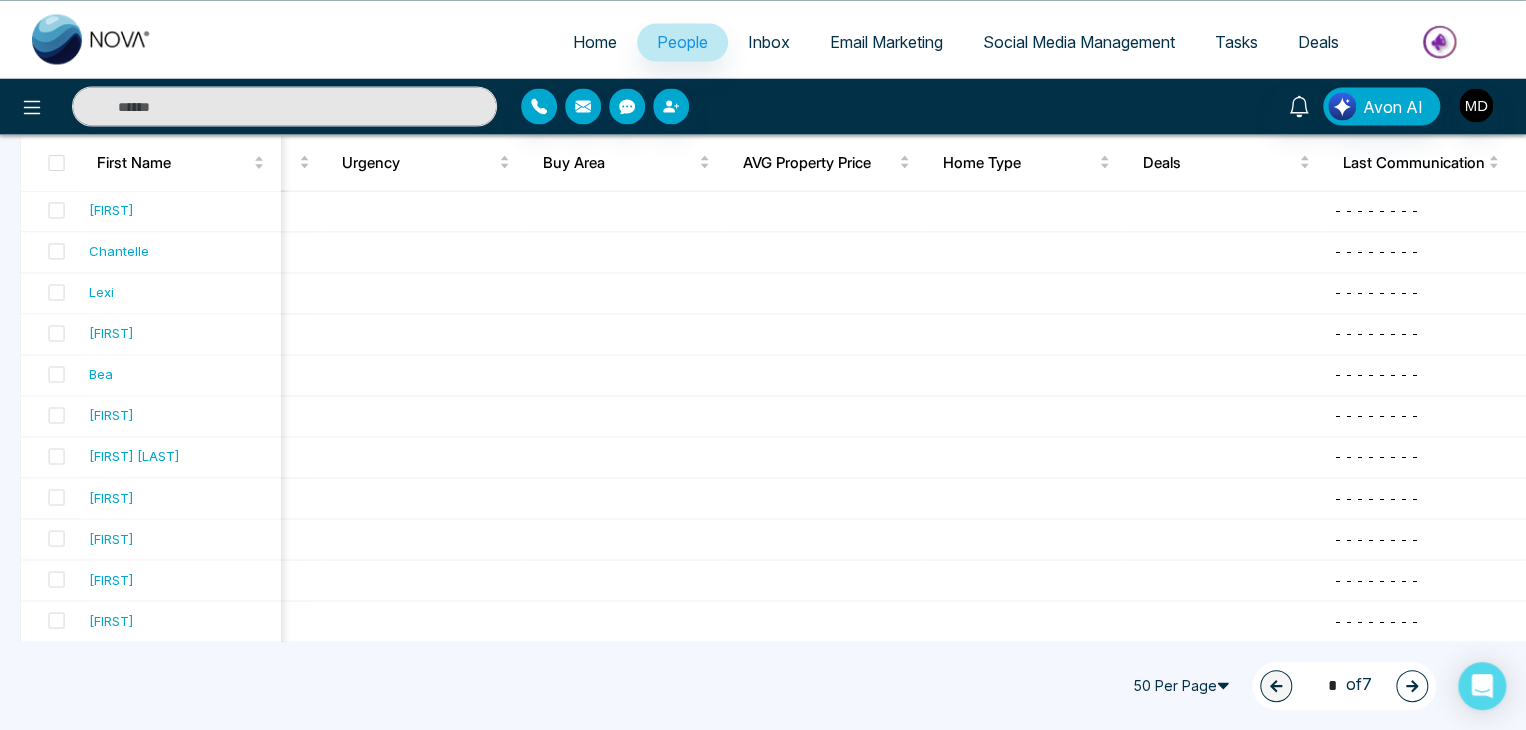 click 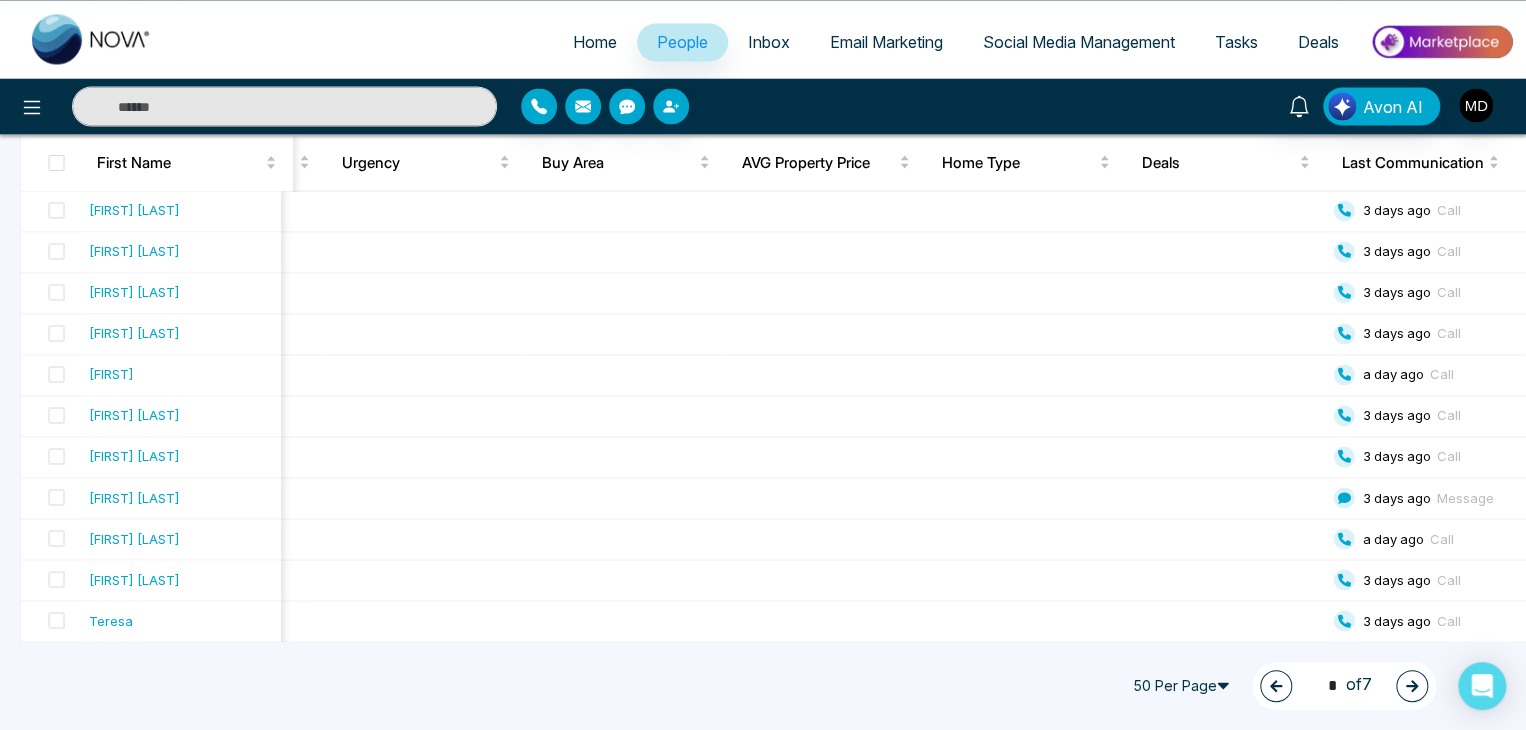 scroll, scrollTop: 0, scrollLeft: 2027, axis: horizontal 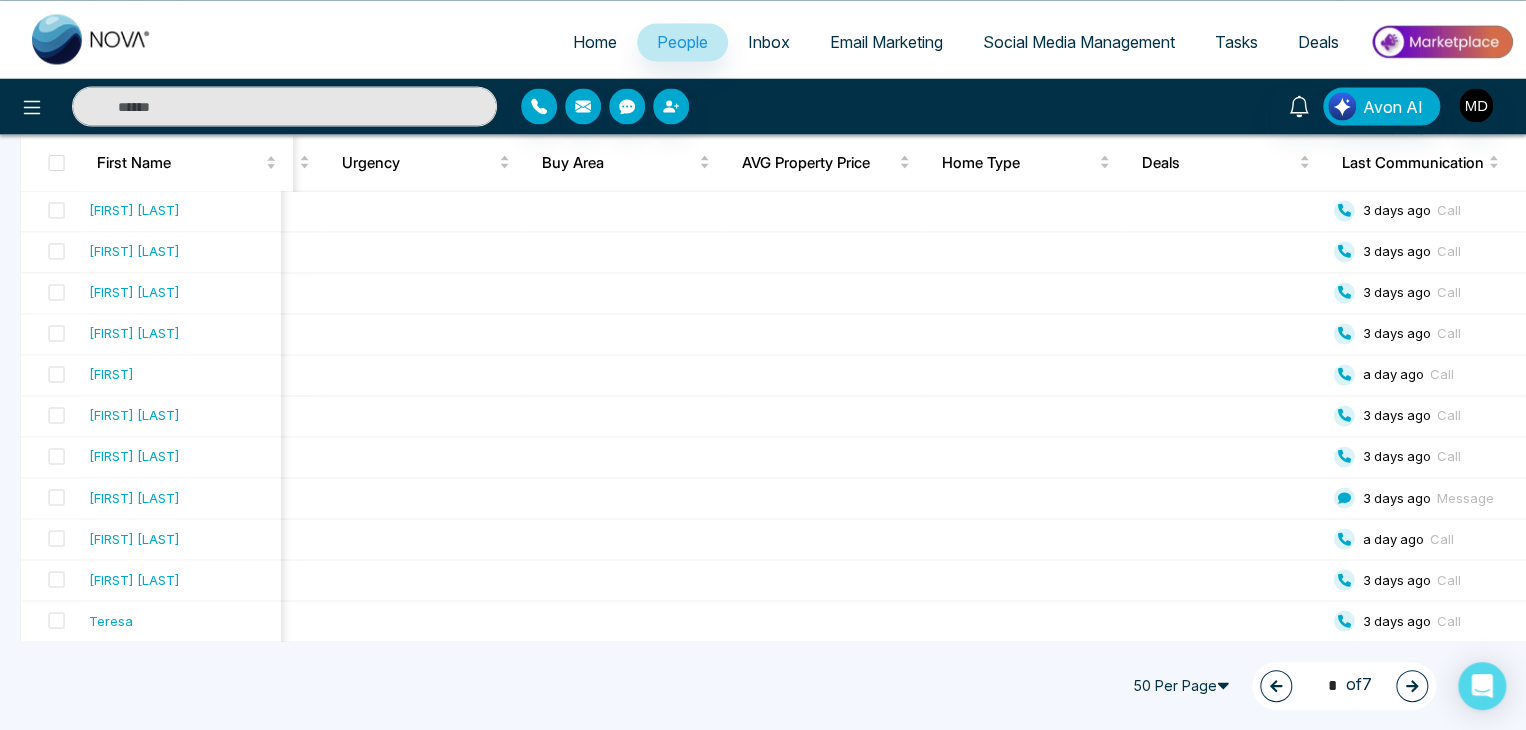 click 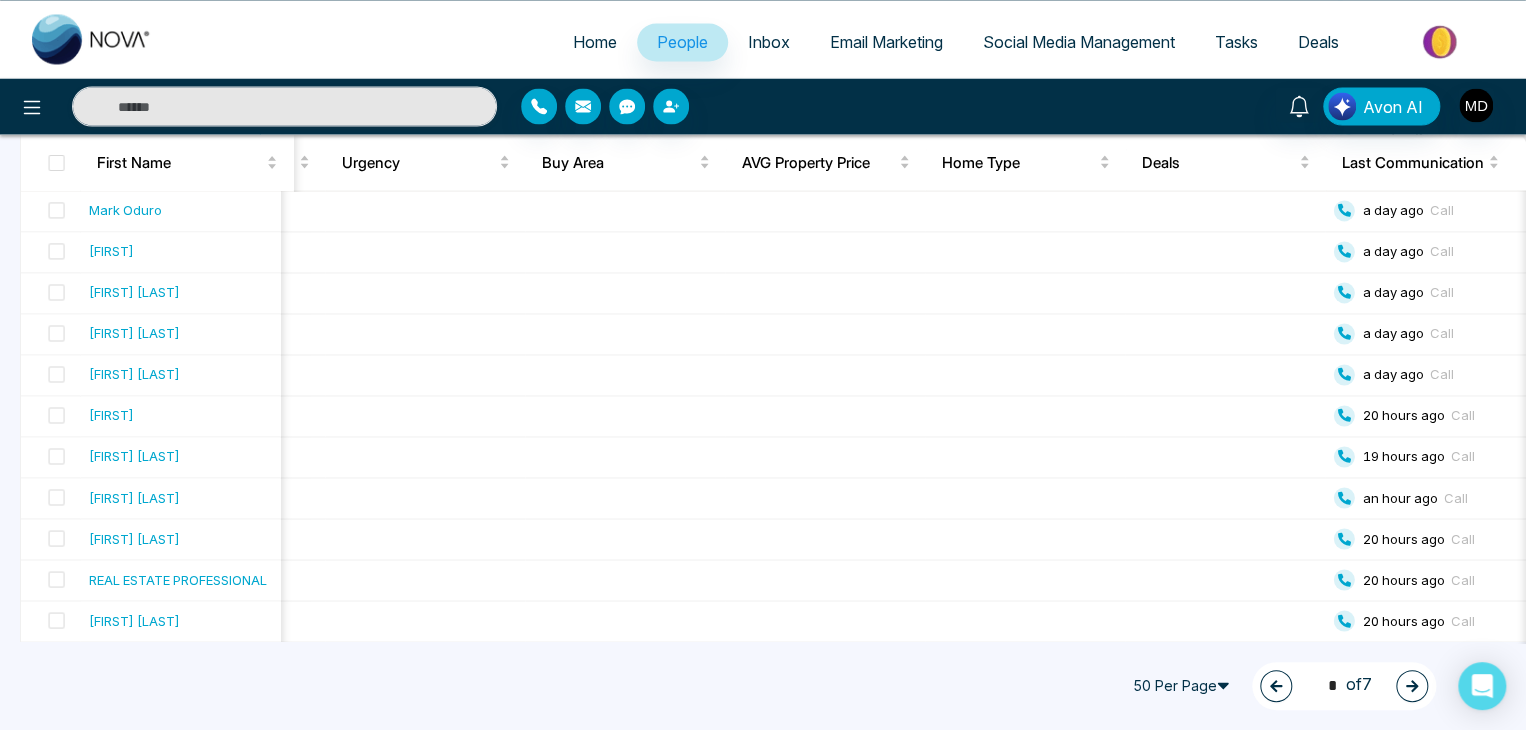 scroll, scrollTop: 0, scrollLeft: 2004, axis: horizontal 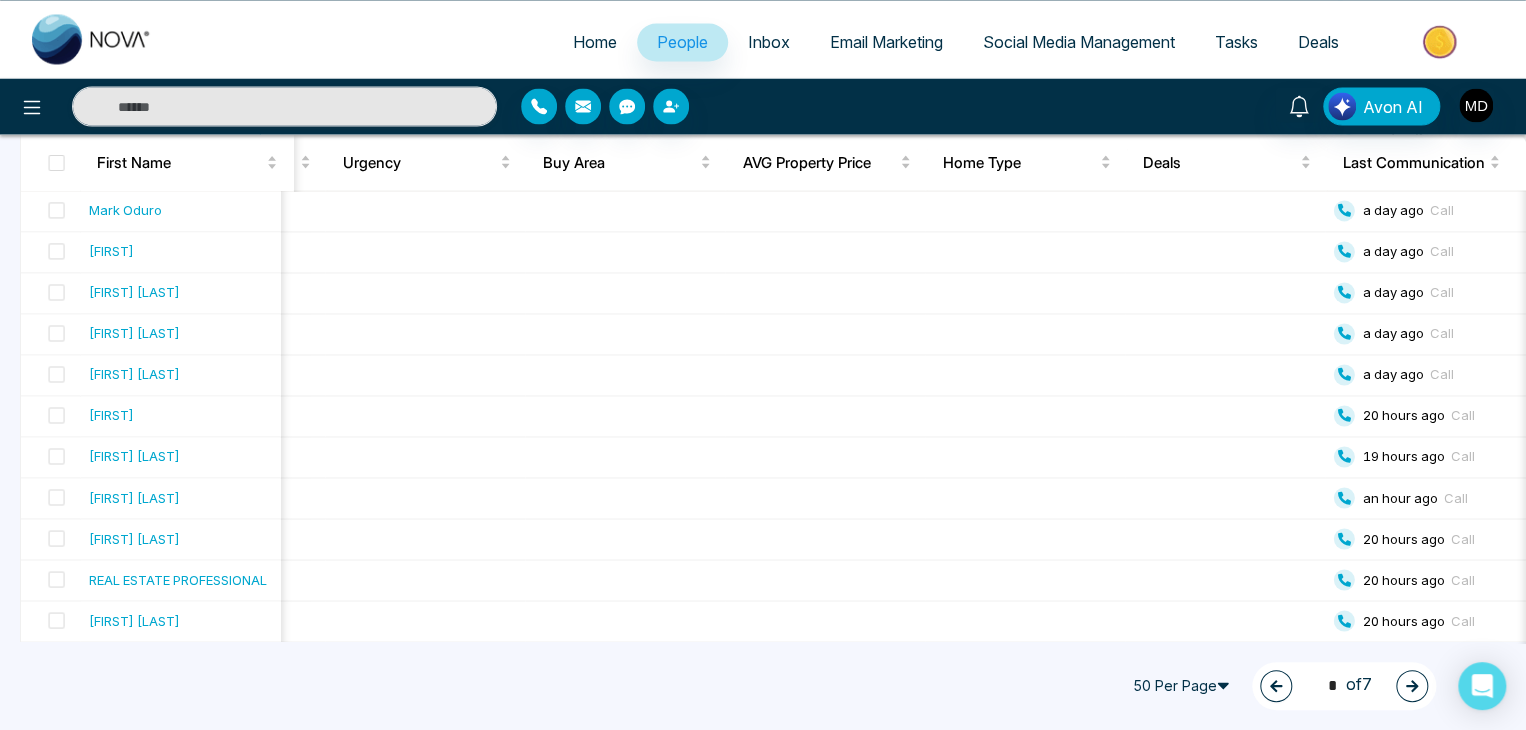 click 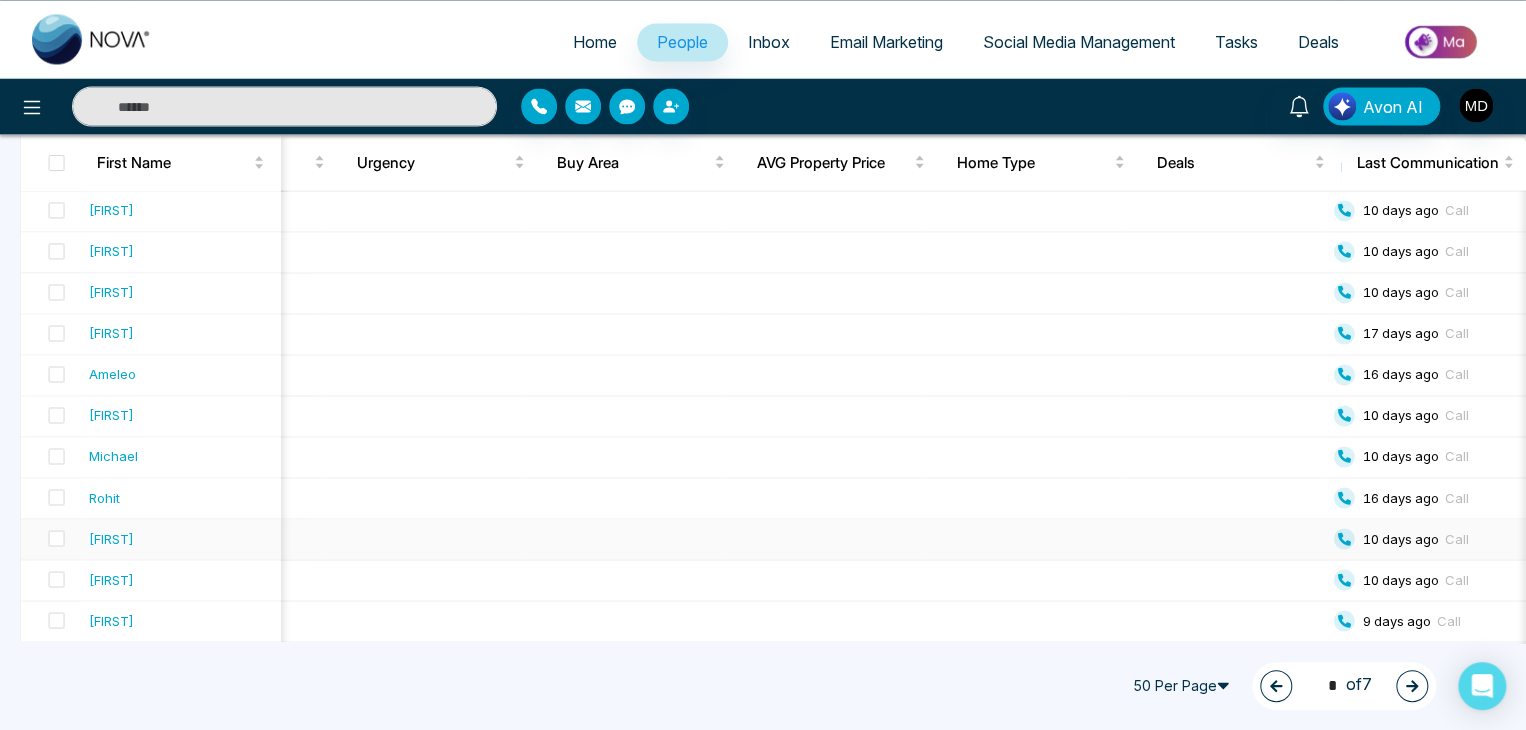 scroll, scrollTop: 0, scrollLeft: 2017, axis: horizontal 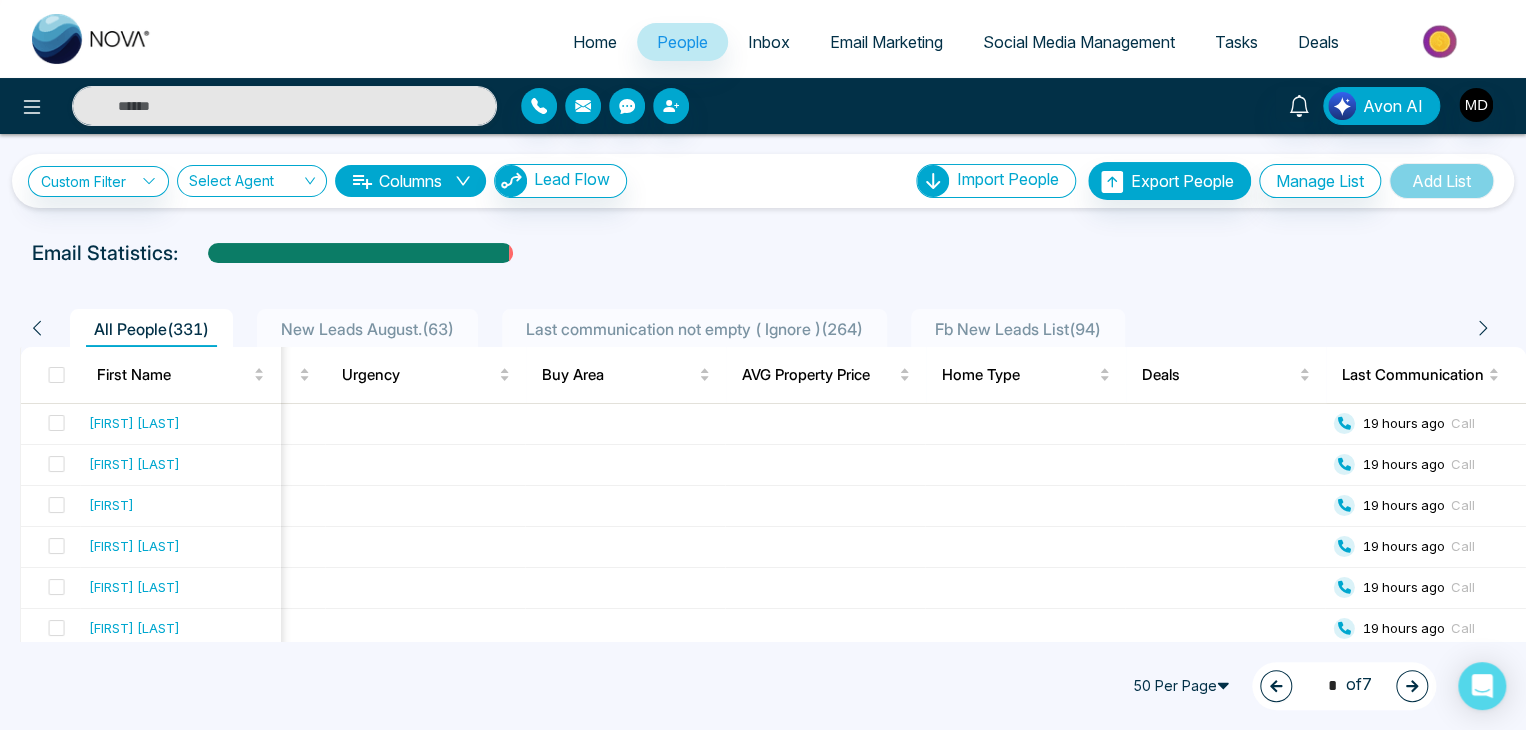 click at bounding box center [1412, 686] 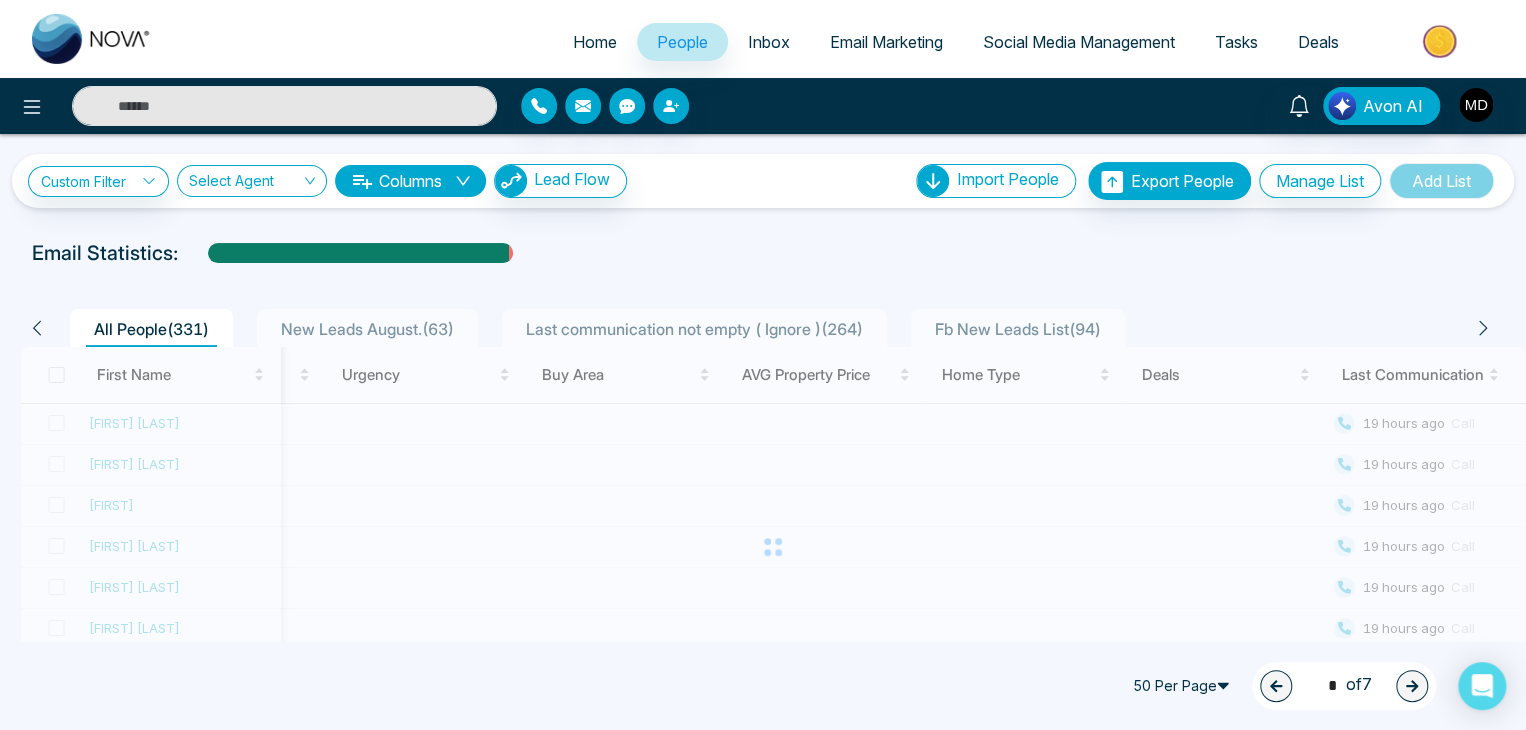type on "*" 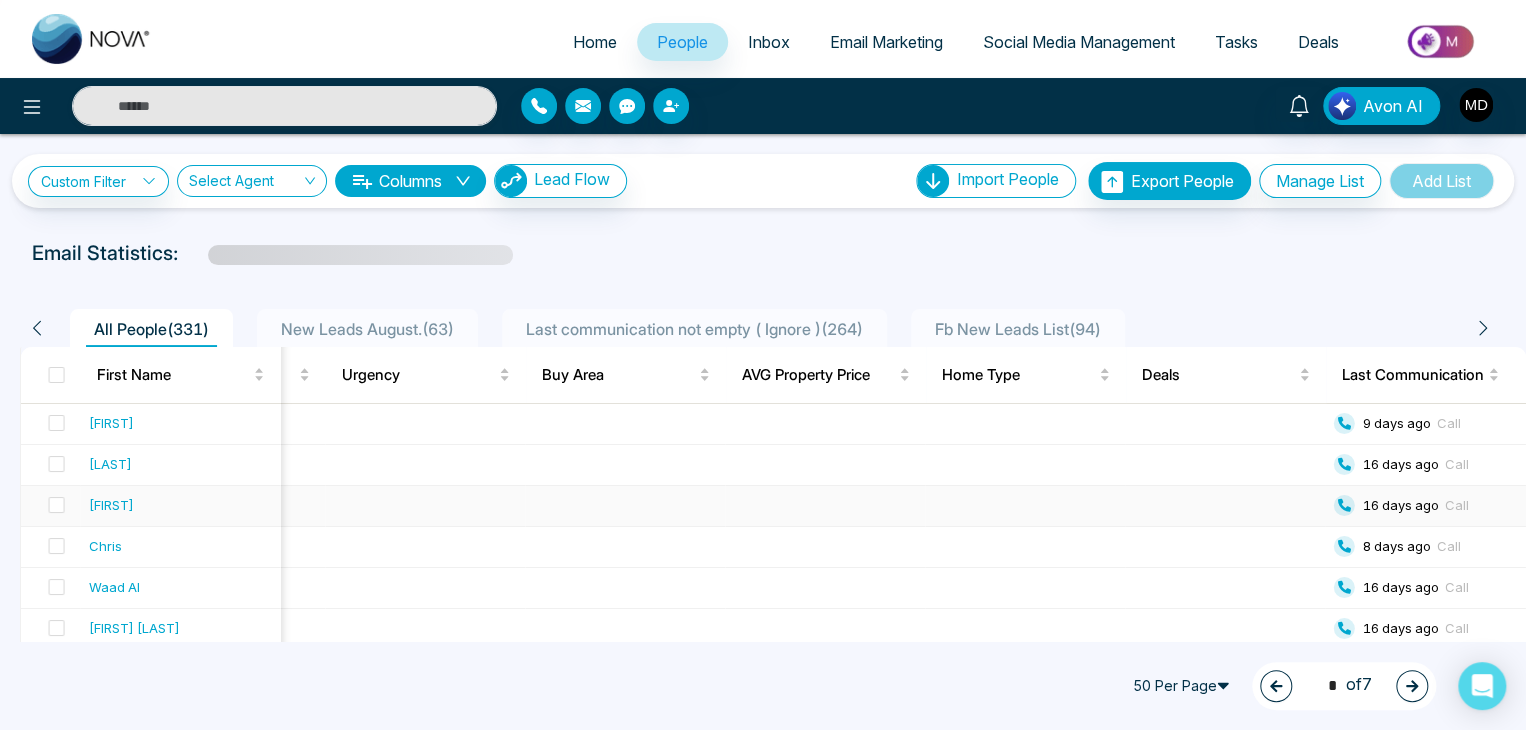 scroll, scrollTop: 0, scrollLeft: 2005, axis: horizontal 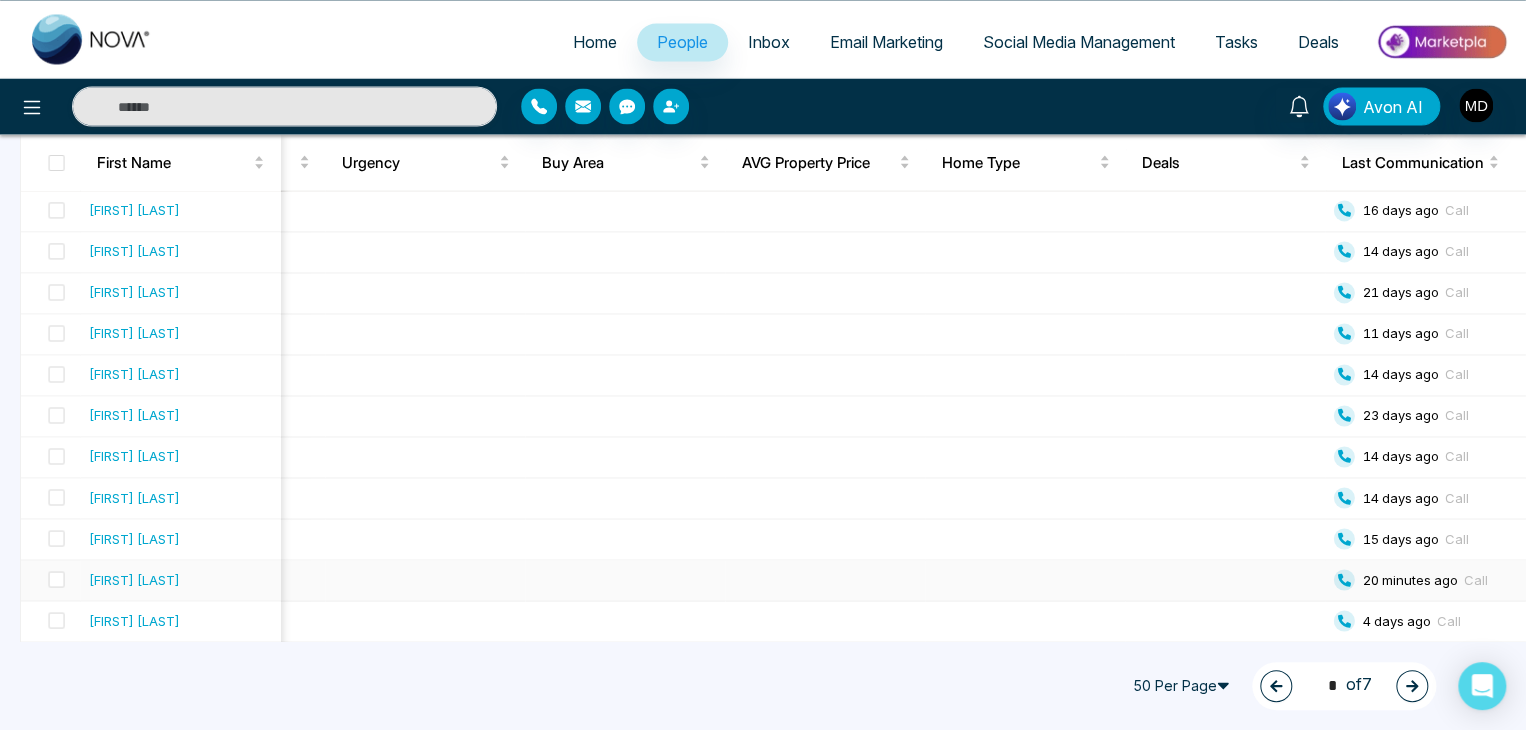 click on "[TIME] ago Call" at bounding box center [1425, 579] 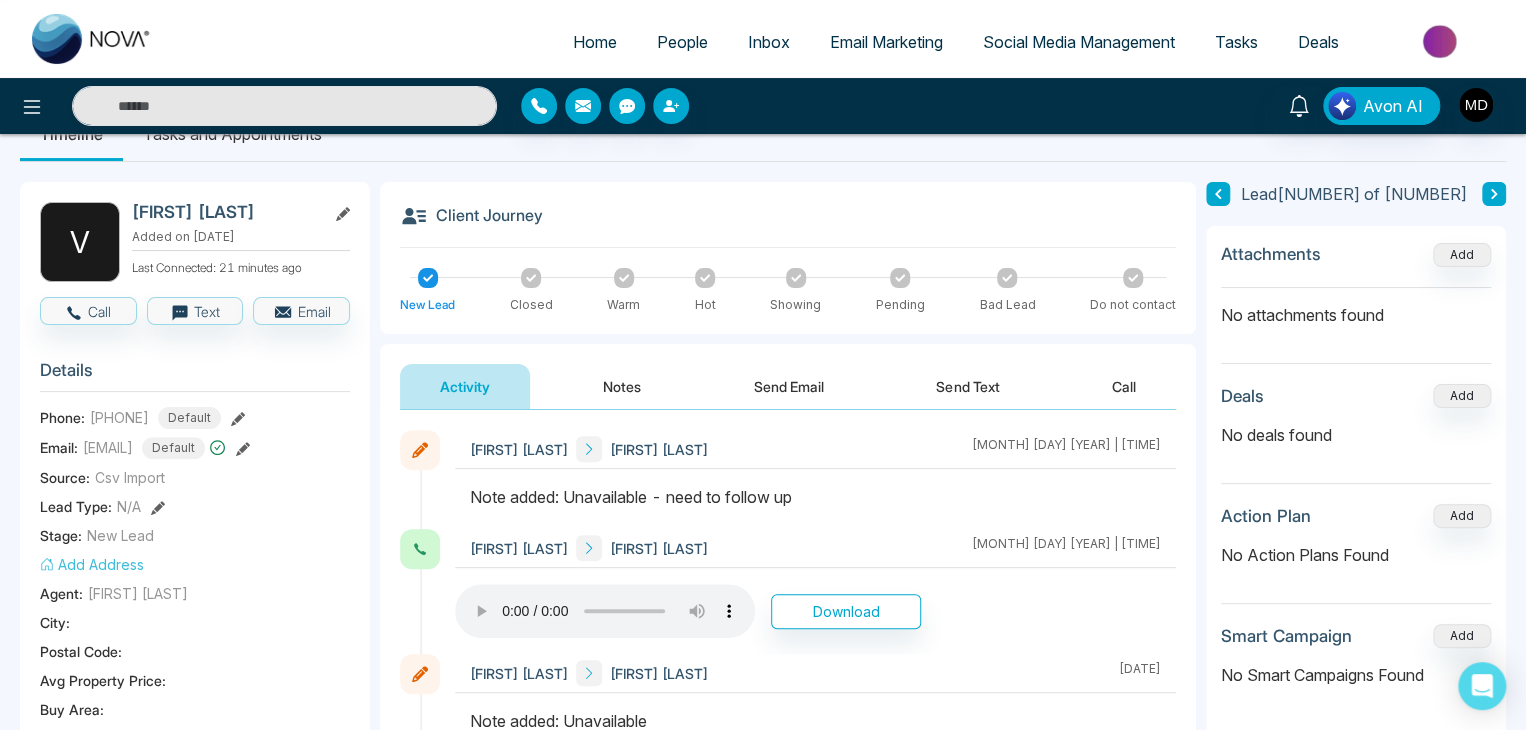 scroll, scrollTop: 48, scrollLeft: 0, axis: vertical 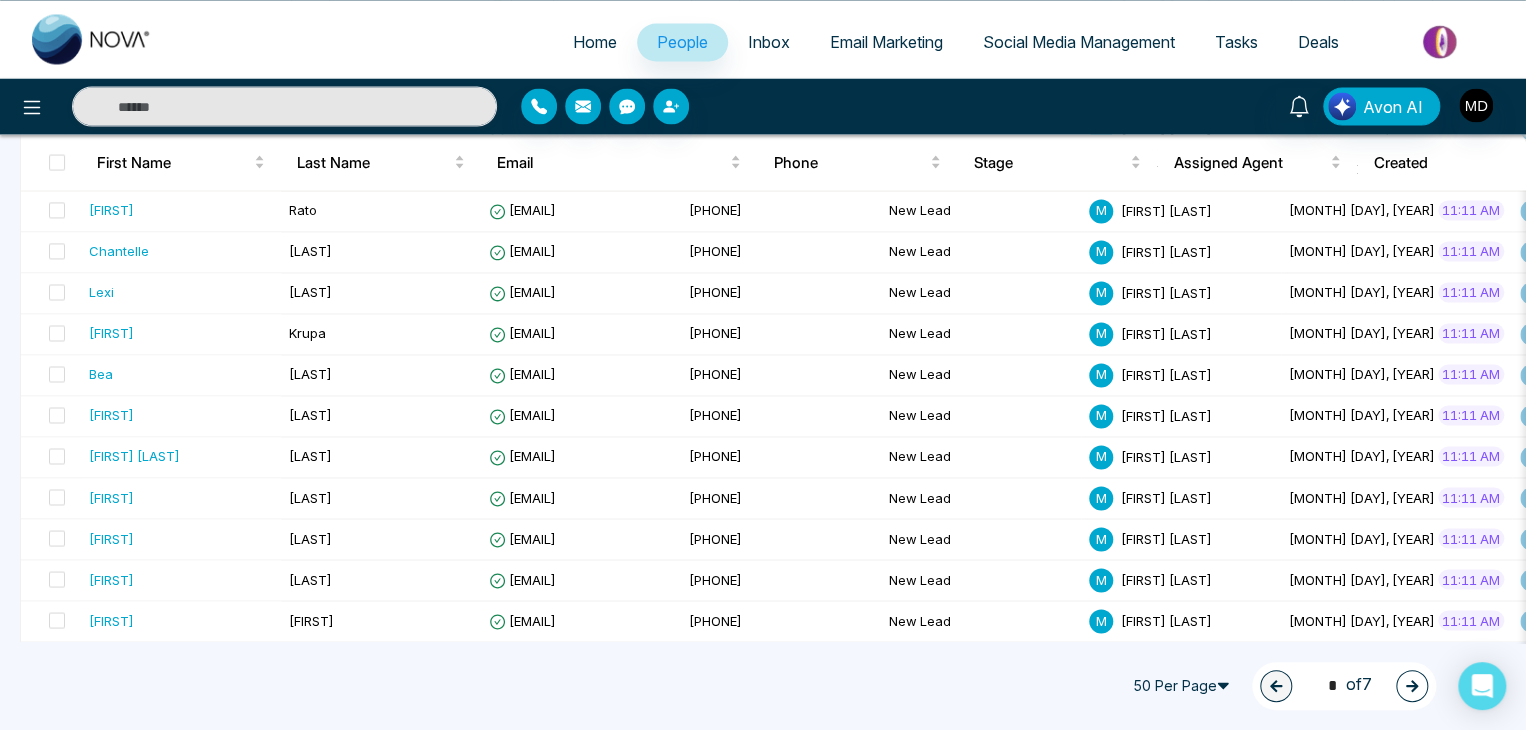 click 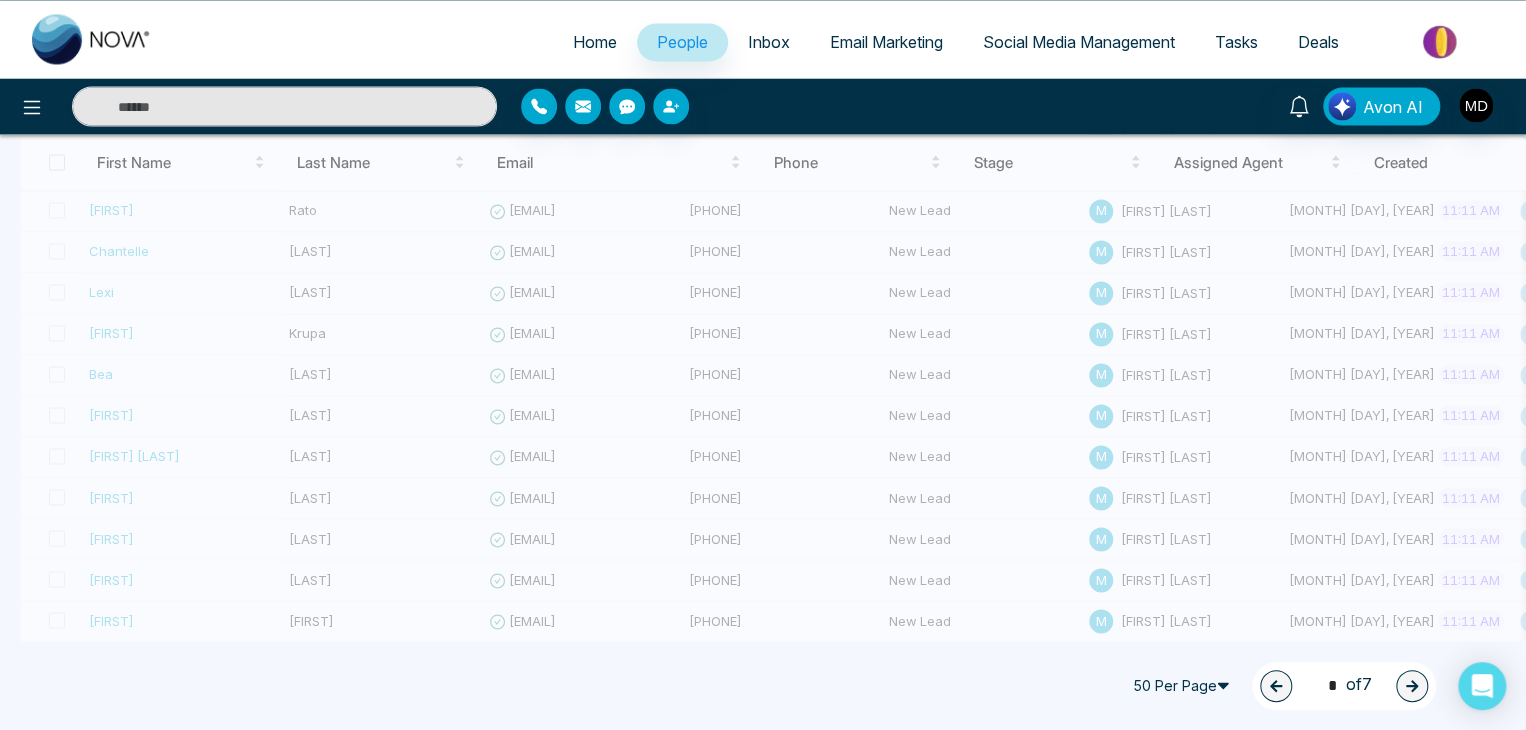 type on "*" 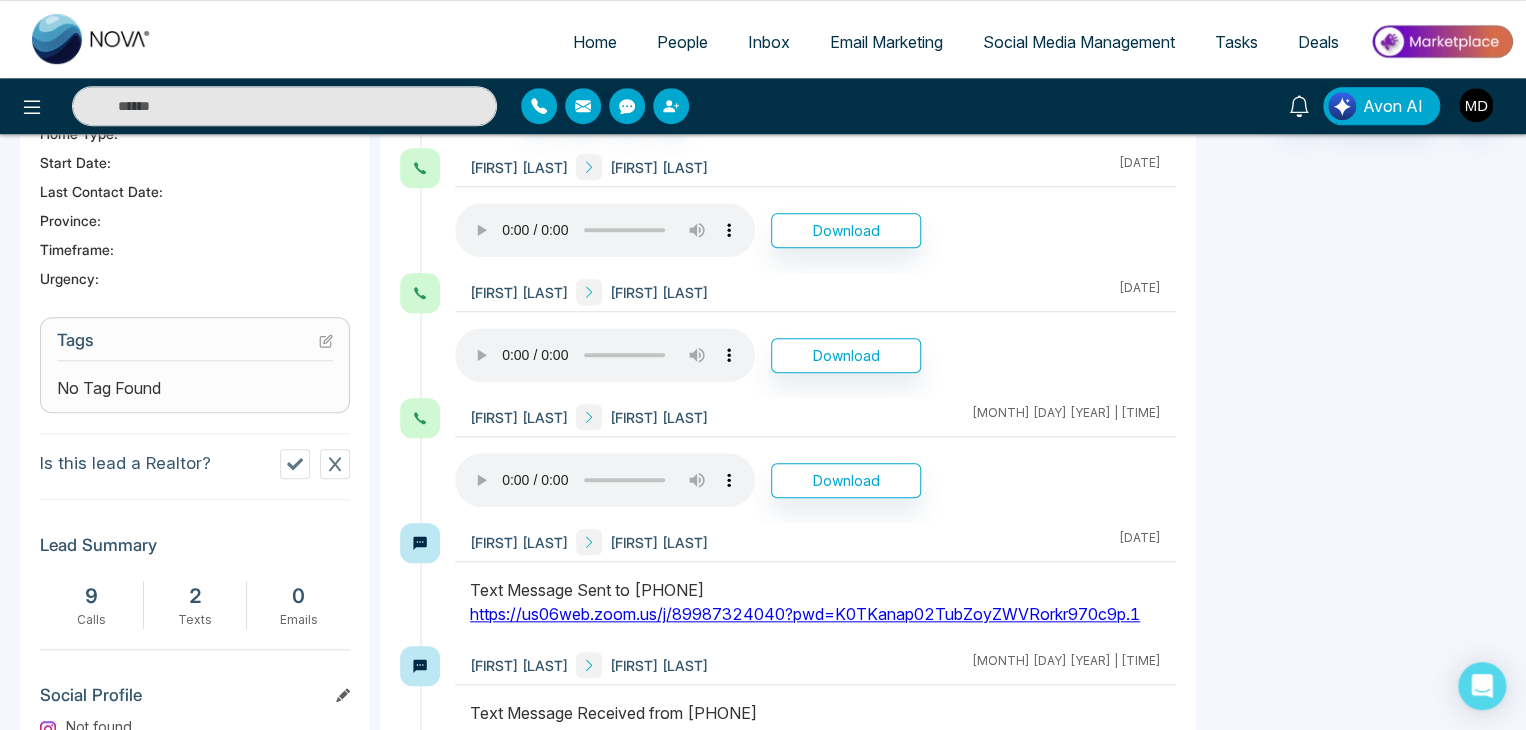 scroll, scrollTop: 927, scrollLeft: 0, axis: vertical 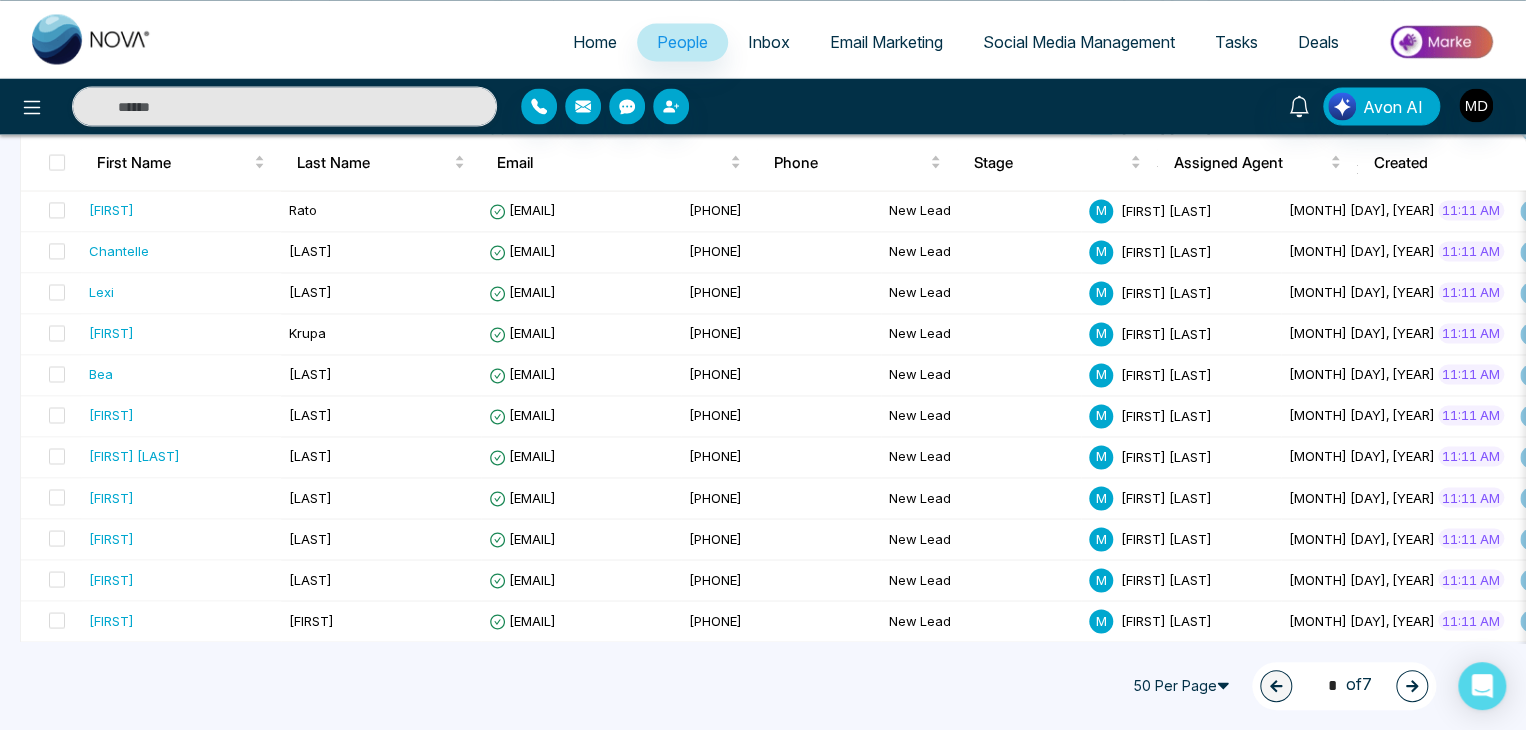 click at bounding box center (1412, 686) 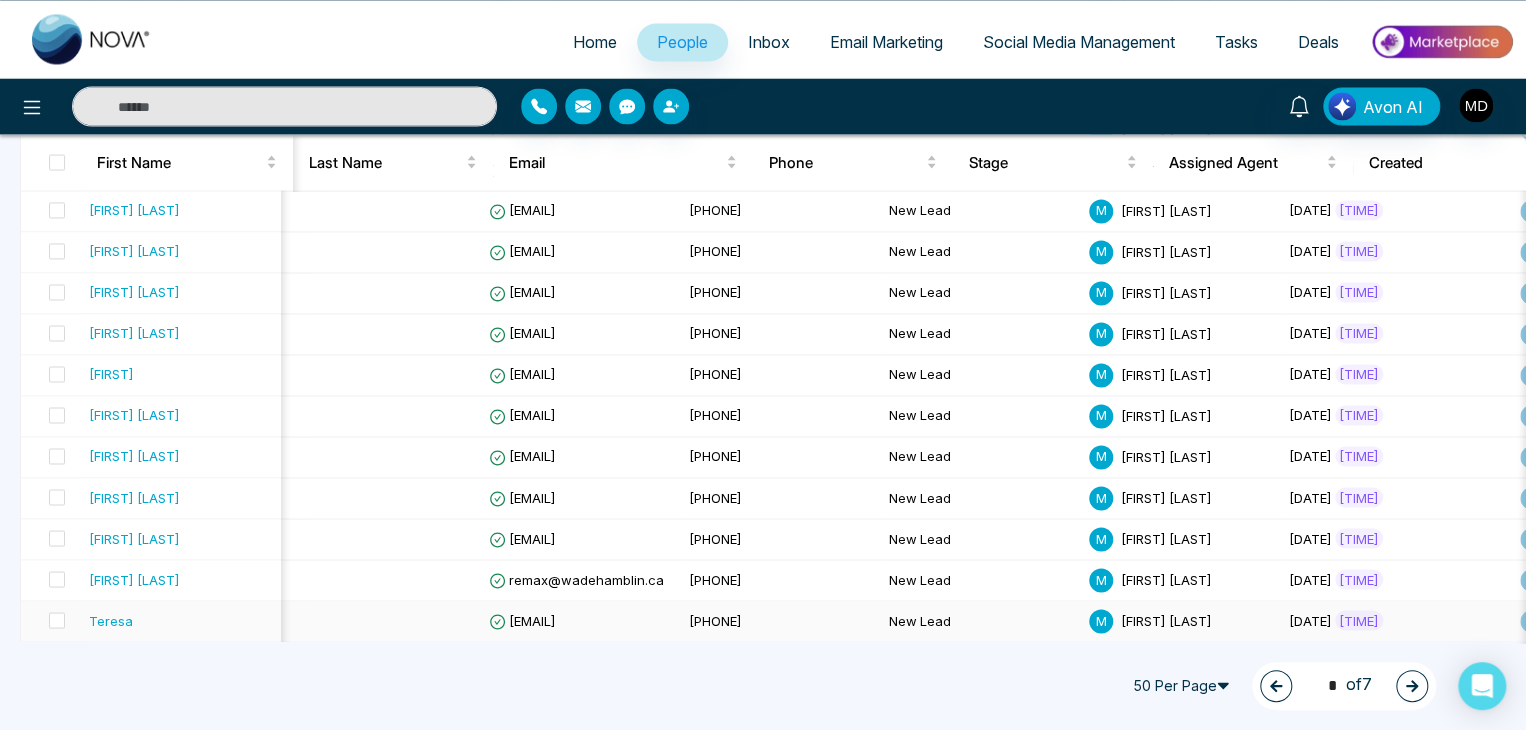 scroll, scrollTop: 0, scrollLeft: 72, axis: horizontal 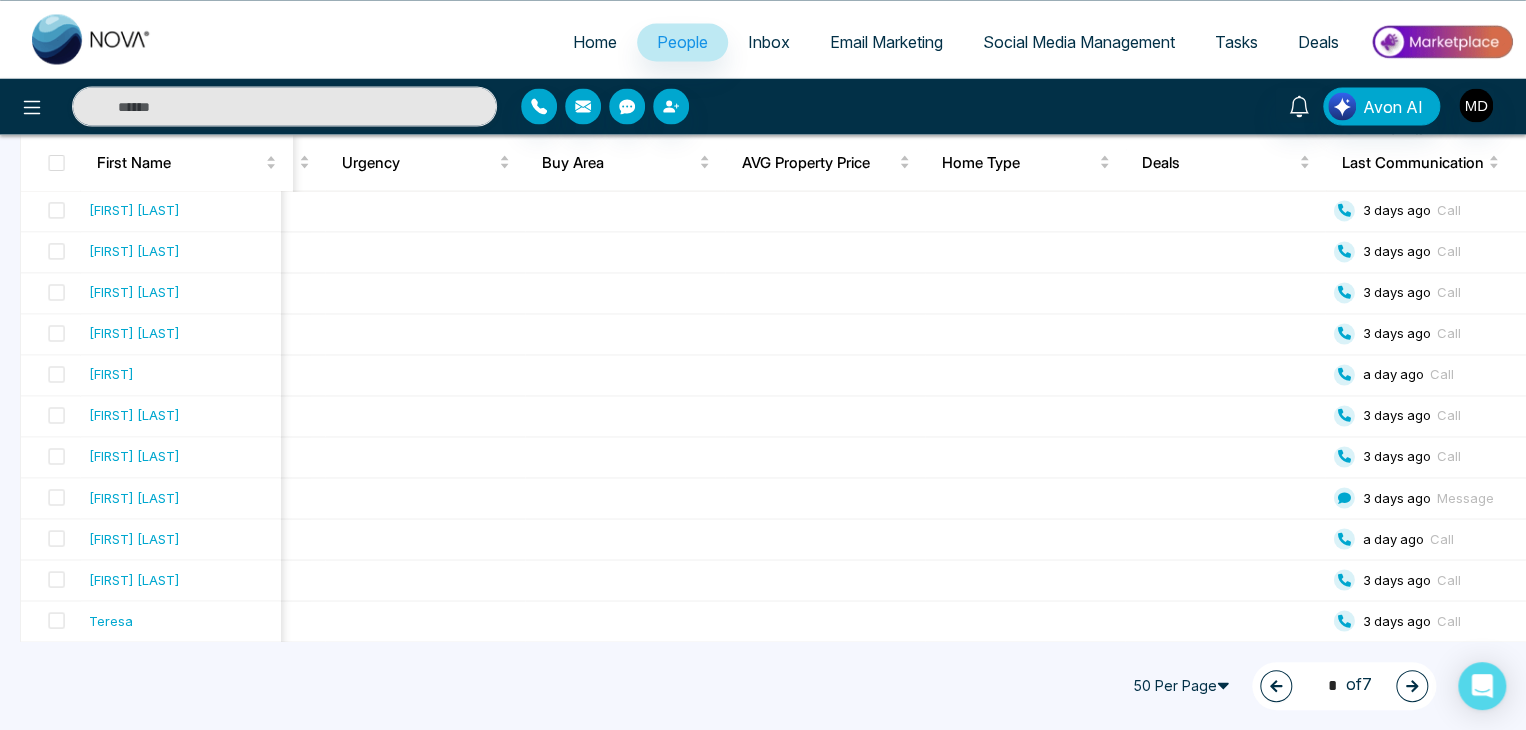click 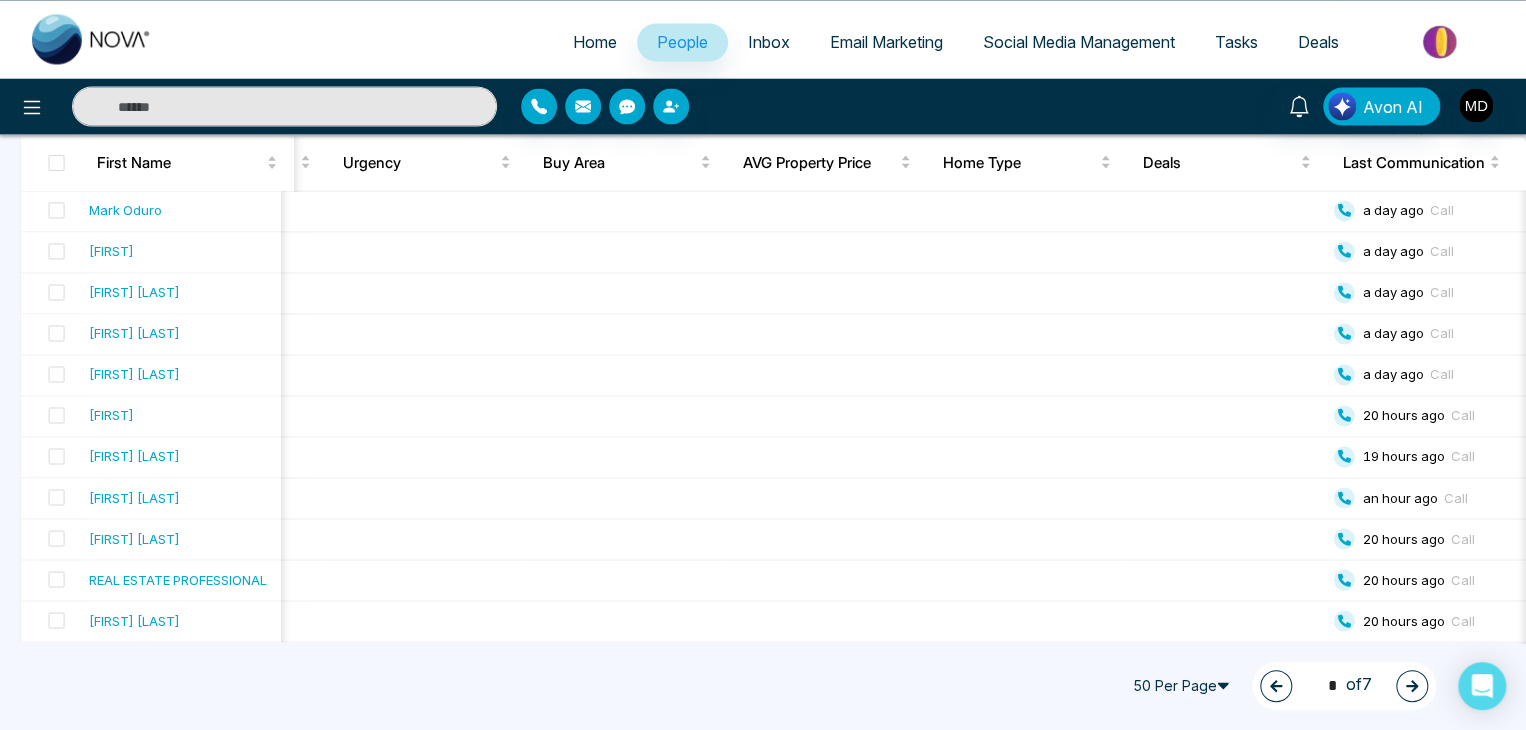 click 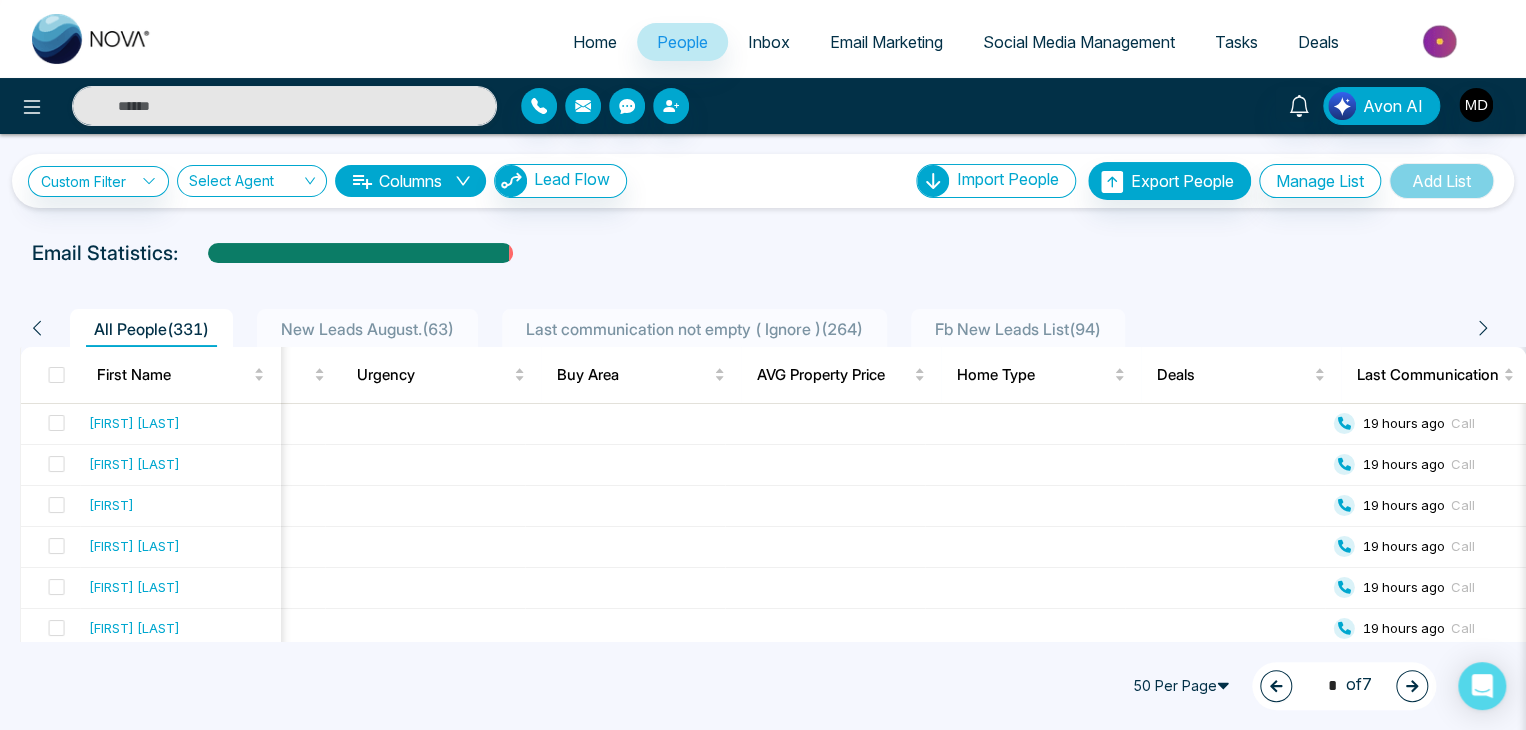click 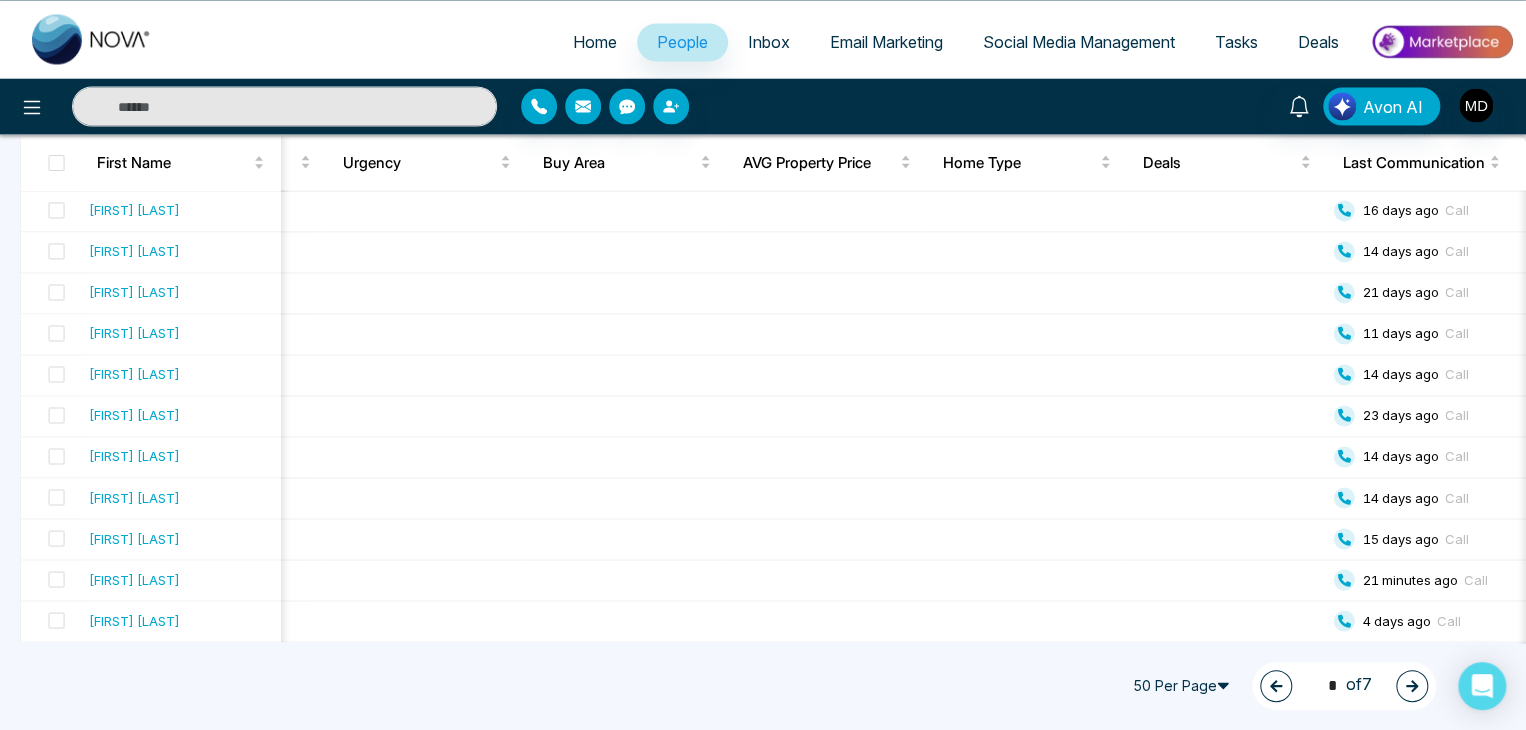 click at bounding box center (1412, 686) 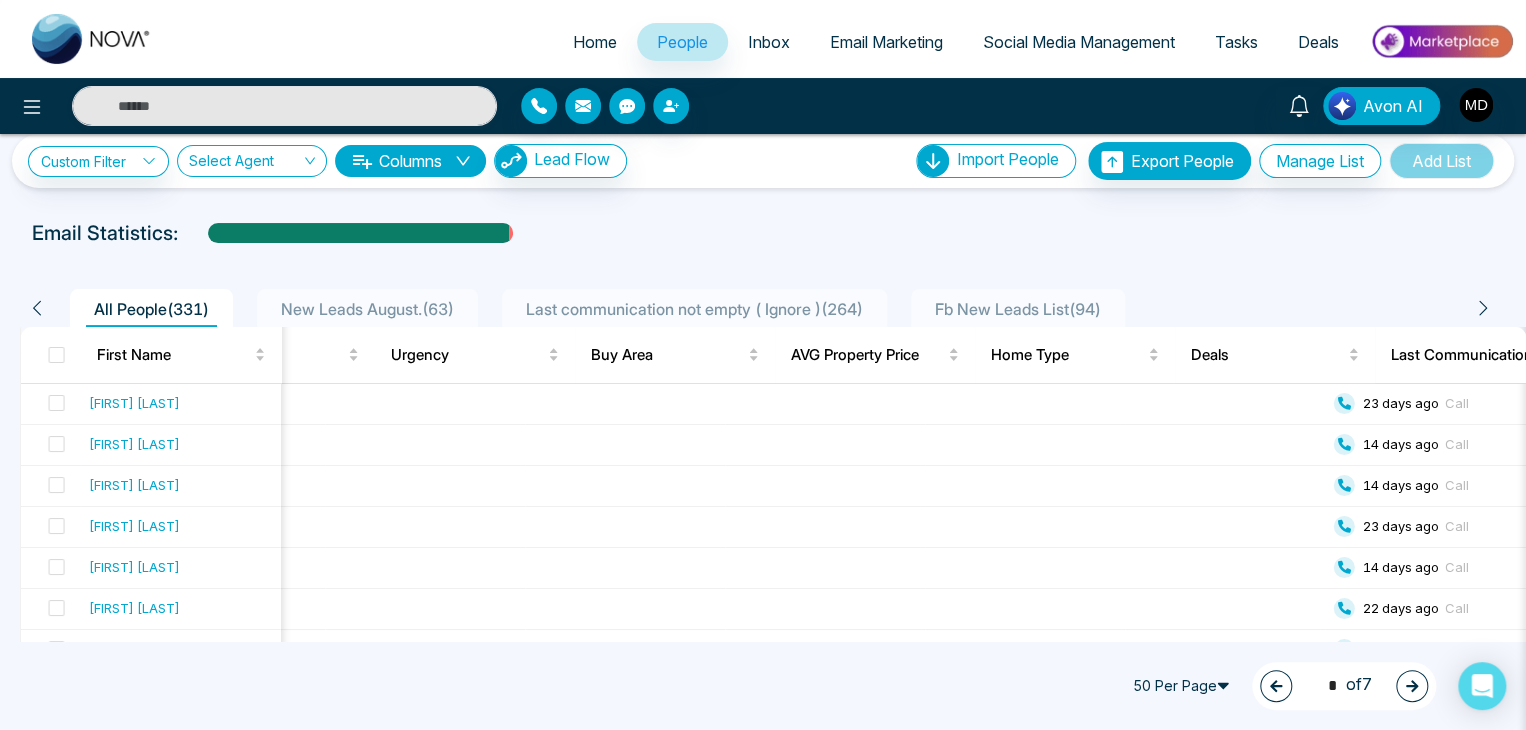 click 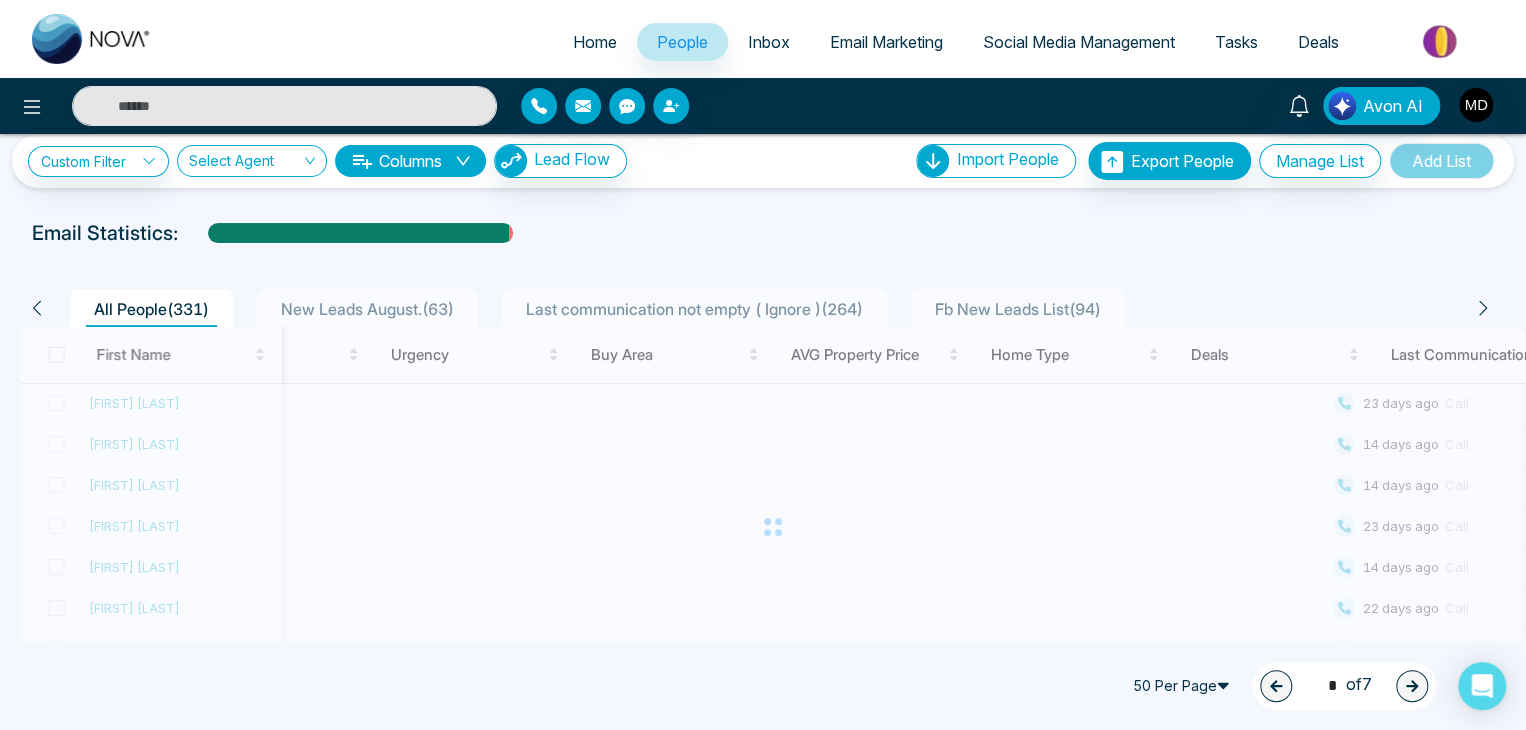 type on "*" 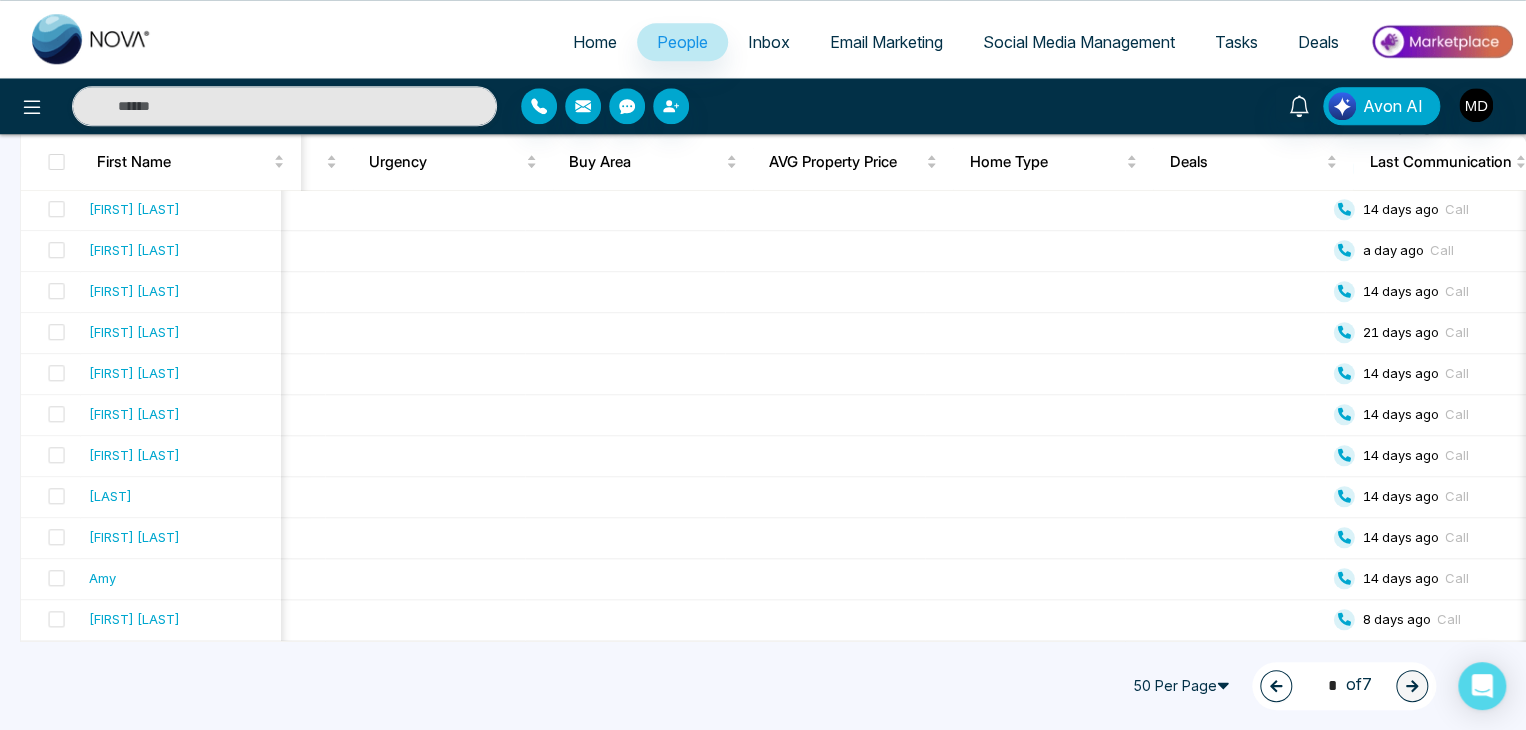 click on "Home" at bounding box center [595, 42] 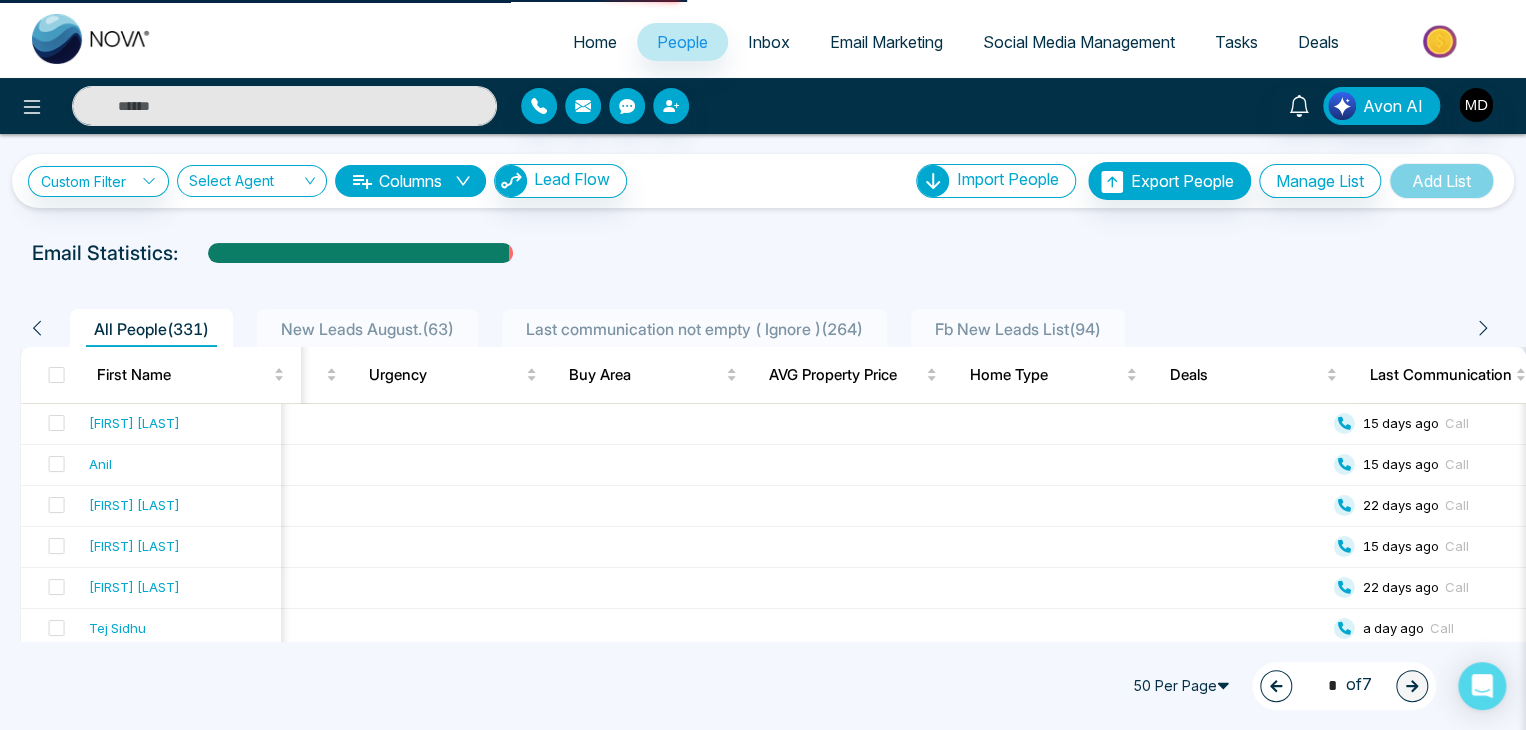 select on "*" 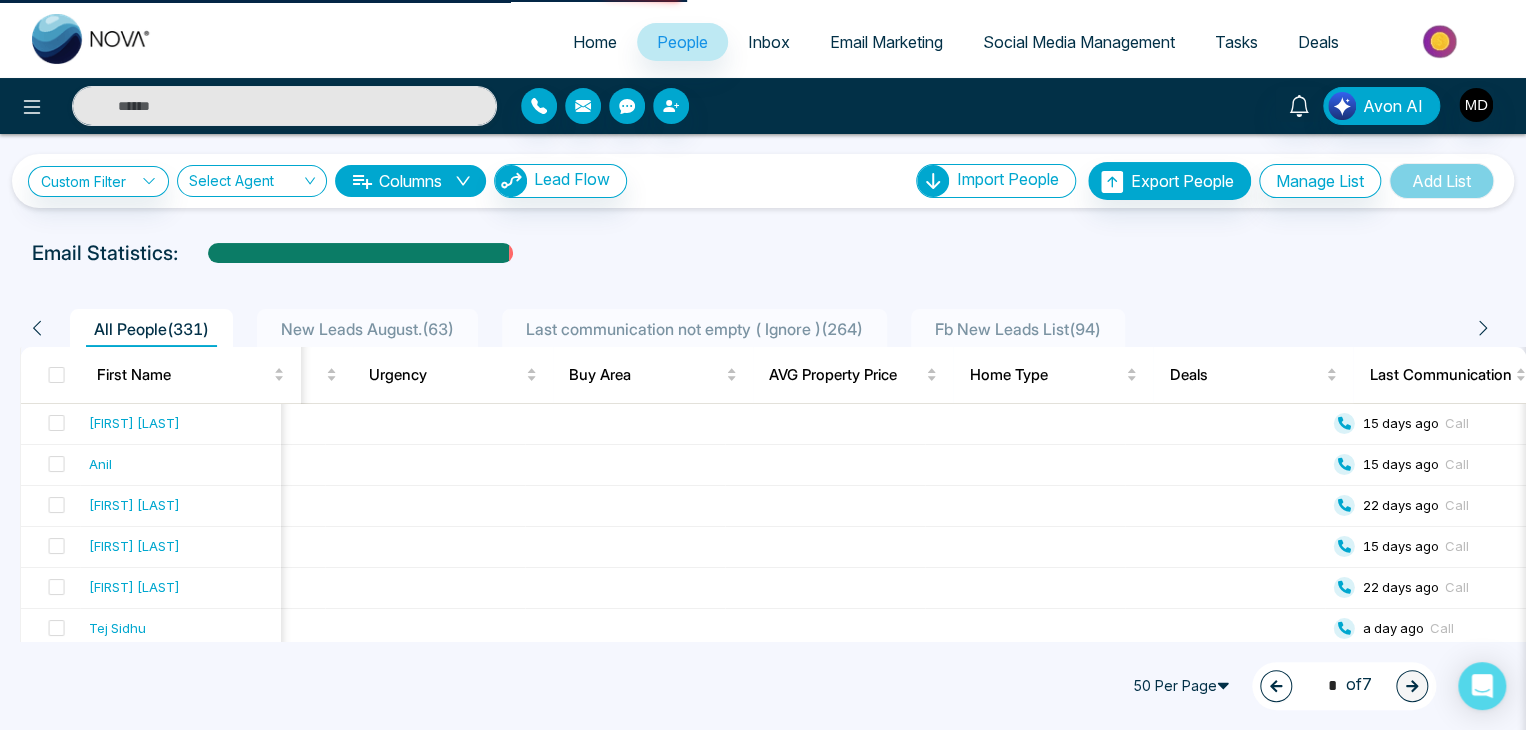 select on "*" 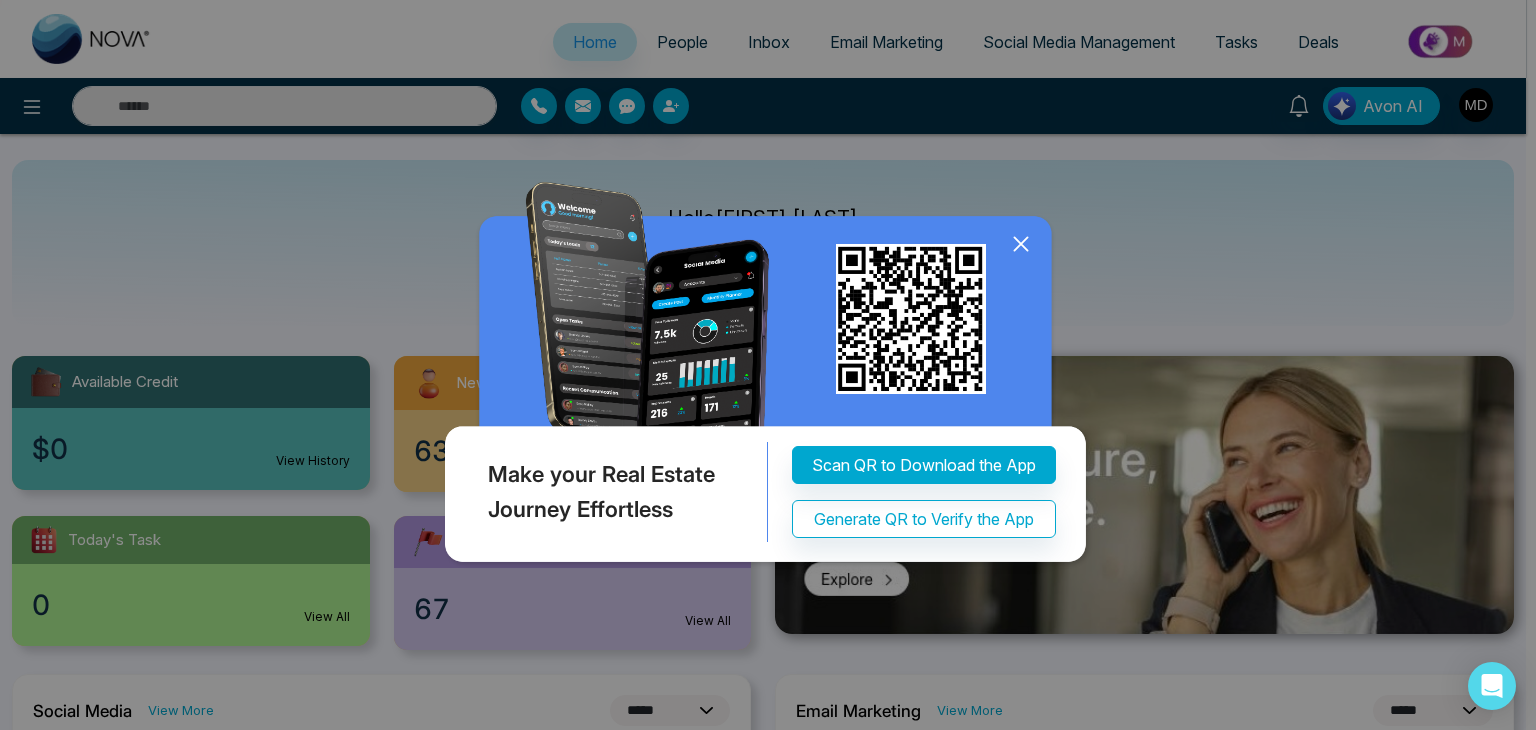 click 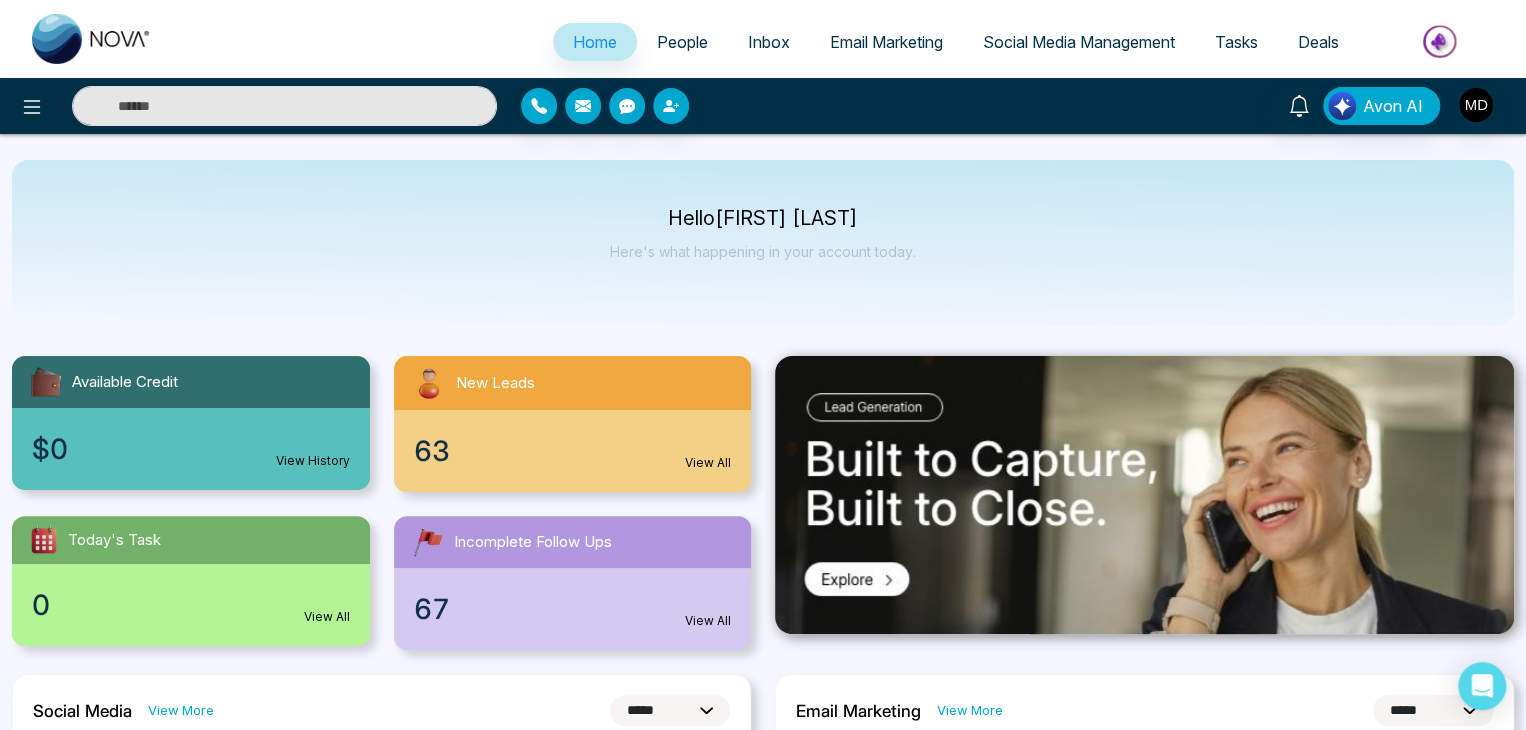 click on "Inbox" at bounding box center [769, 42] 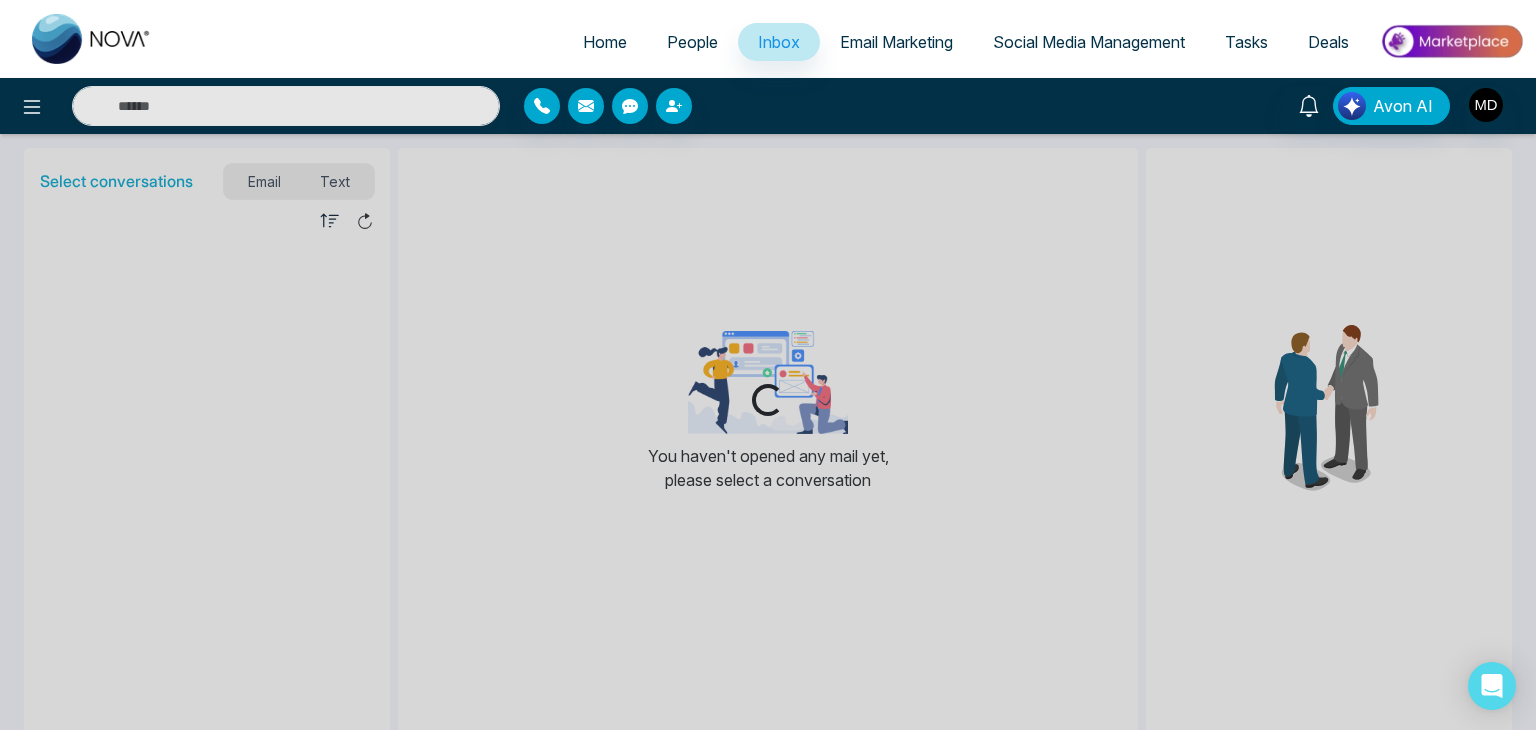 click on "People" at bounding box center (692, 42) 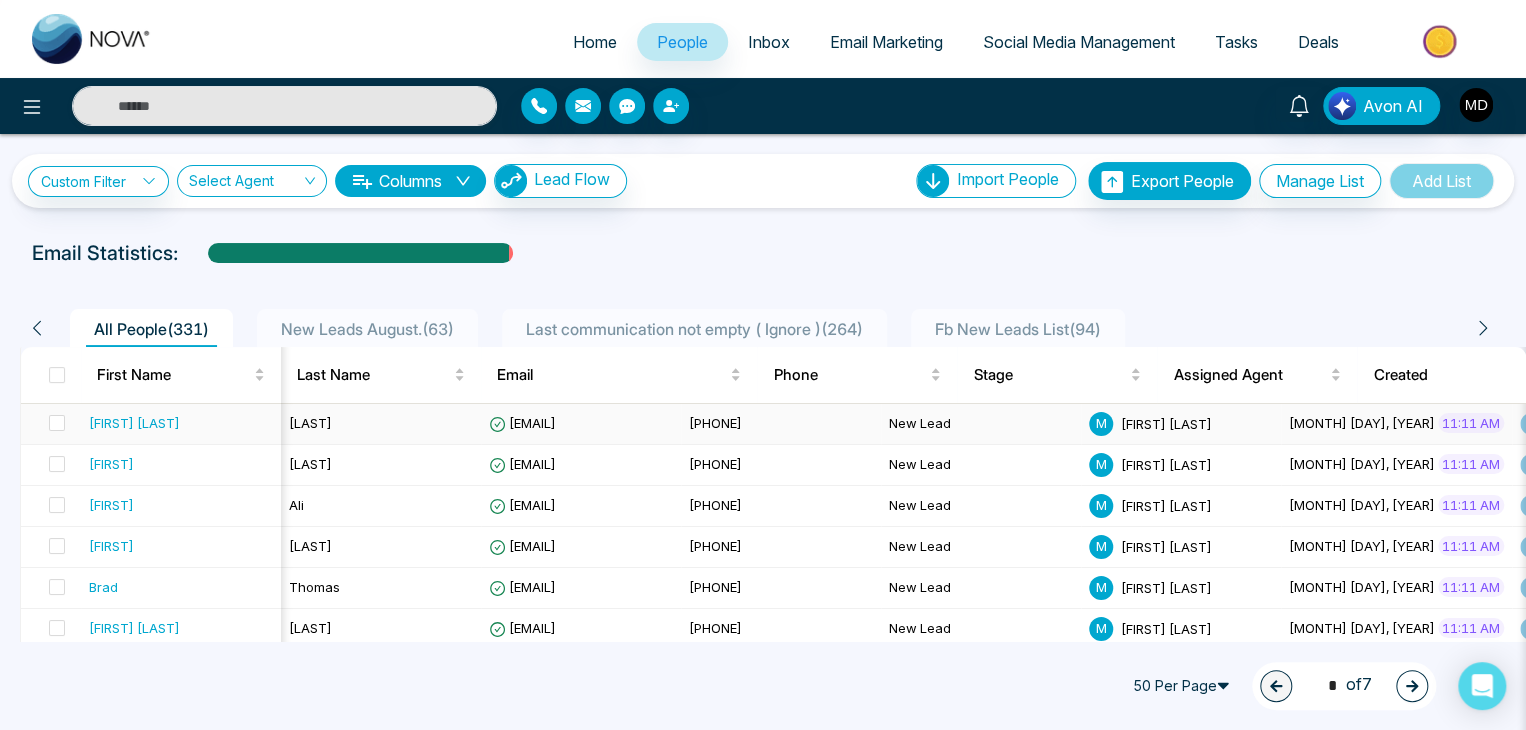 scroll, scrollTop: 0, scrollLeft: 636, axis: horizontal 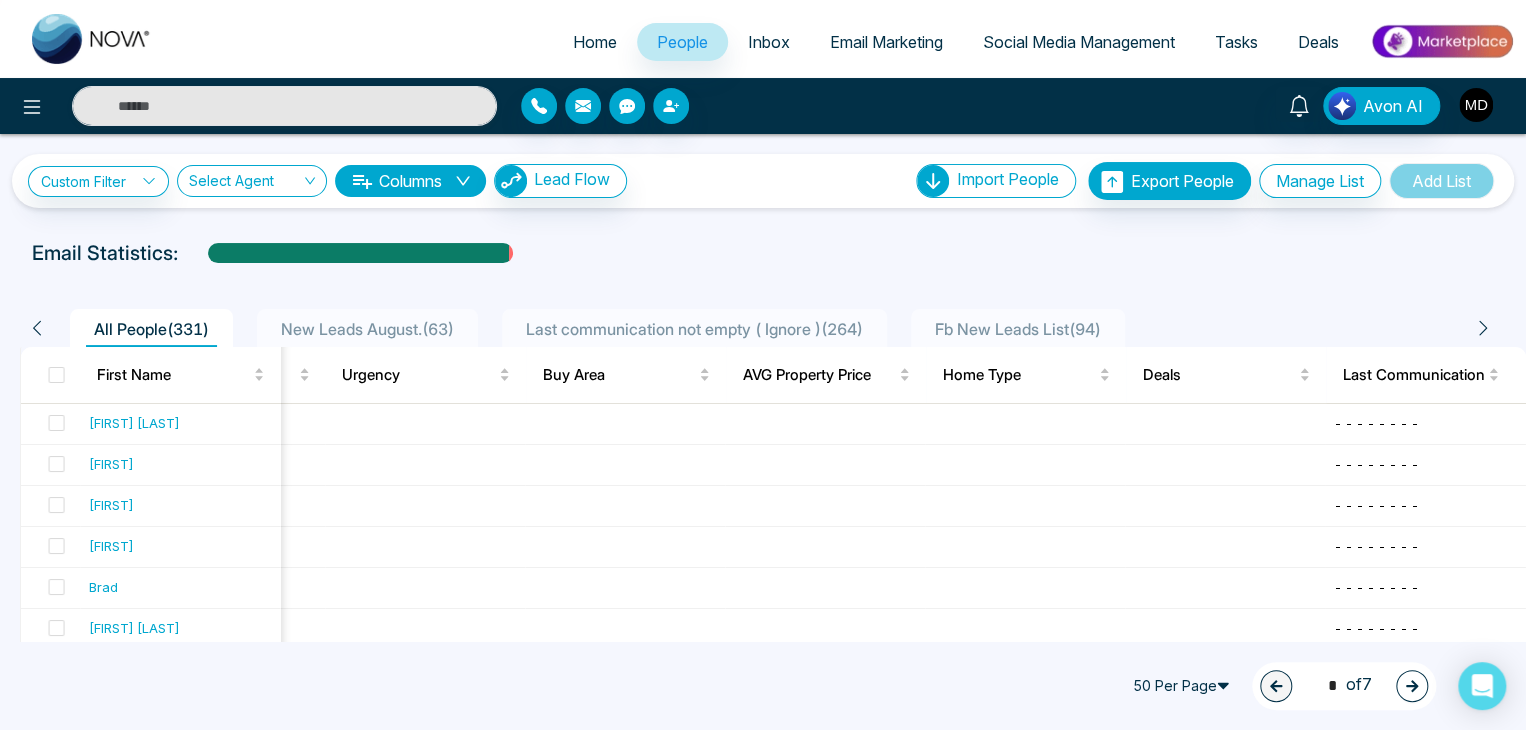 click at bounding box center [1476, 105] 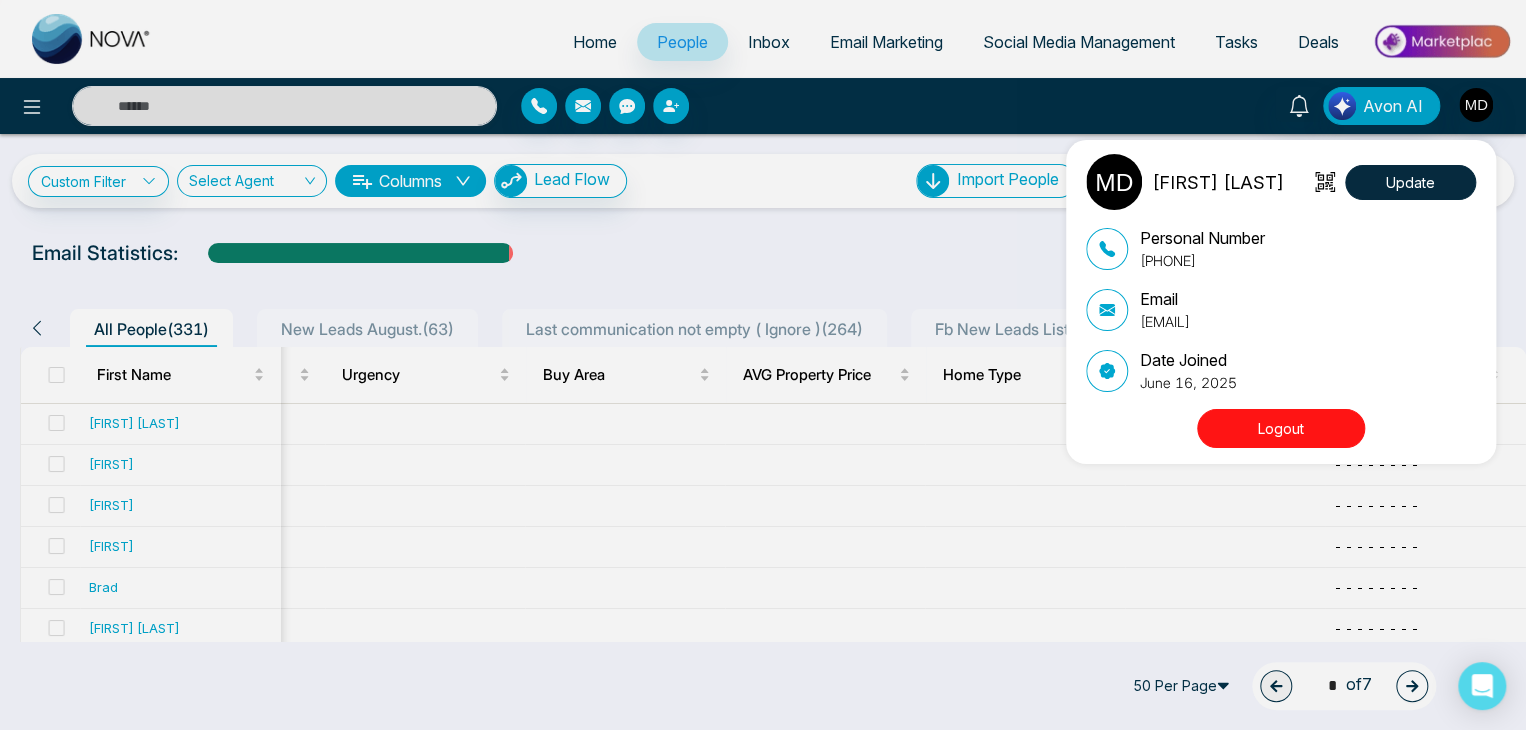 click on "Logout" at bounding box center [1281, 428] 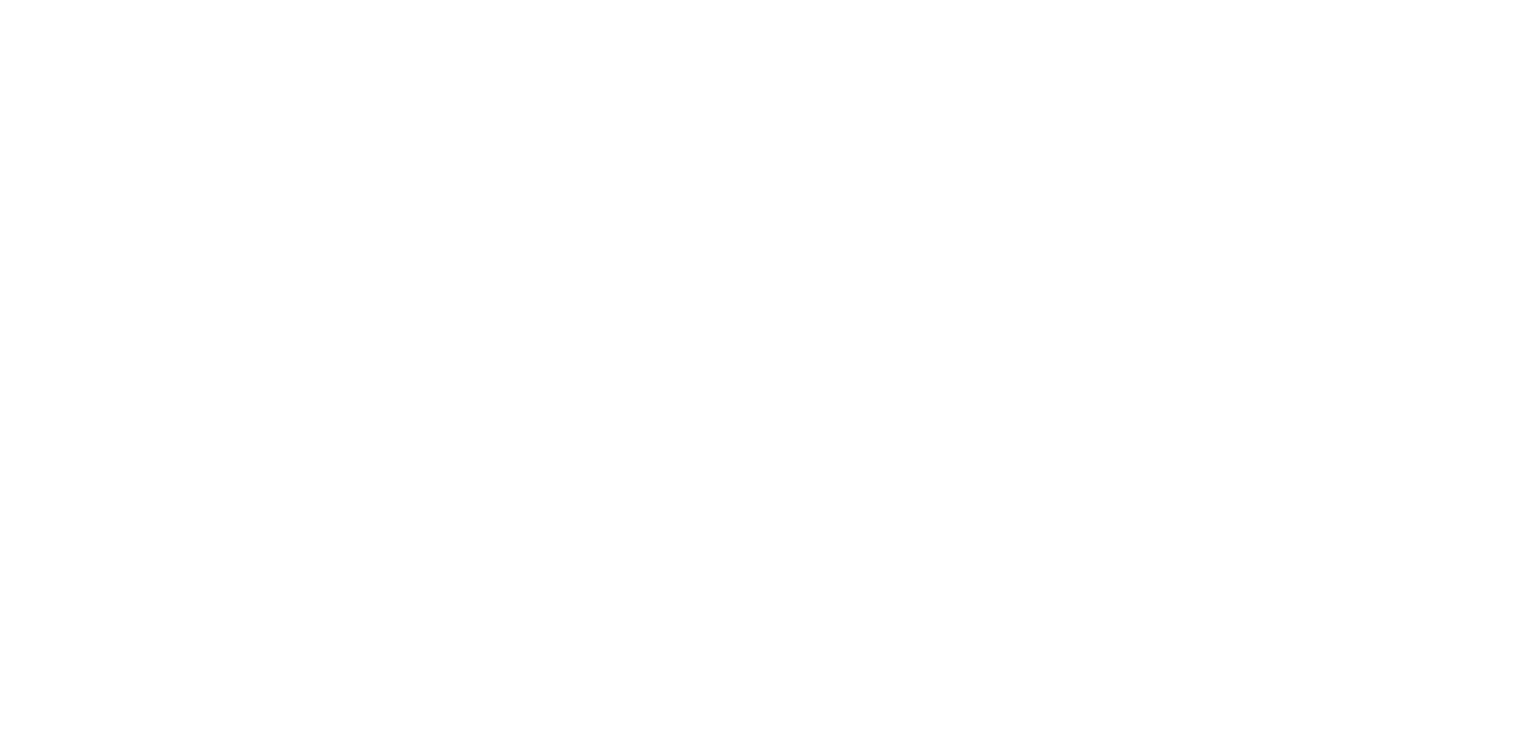 scroll, scrollTop: 0, scrollLeft: 0, axis: both 